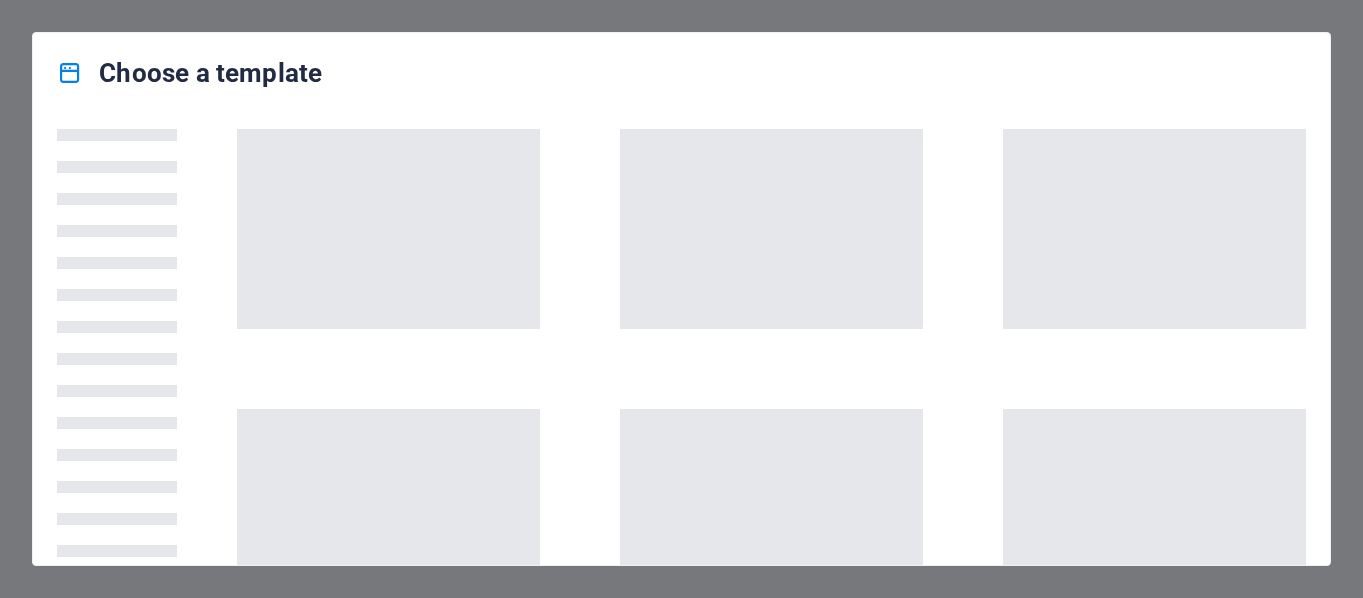 scroll, scrollTop: 0, scrollLeft: 0, axis: both 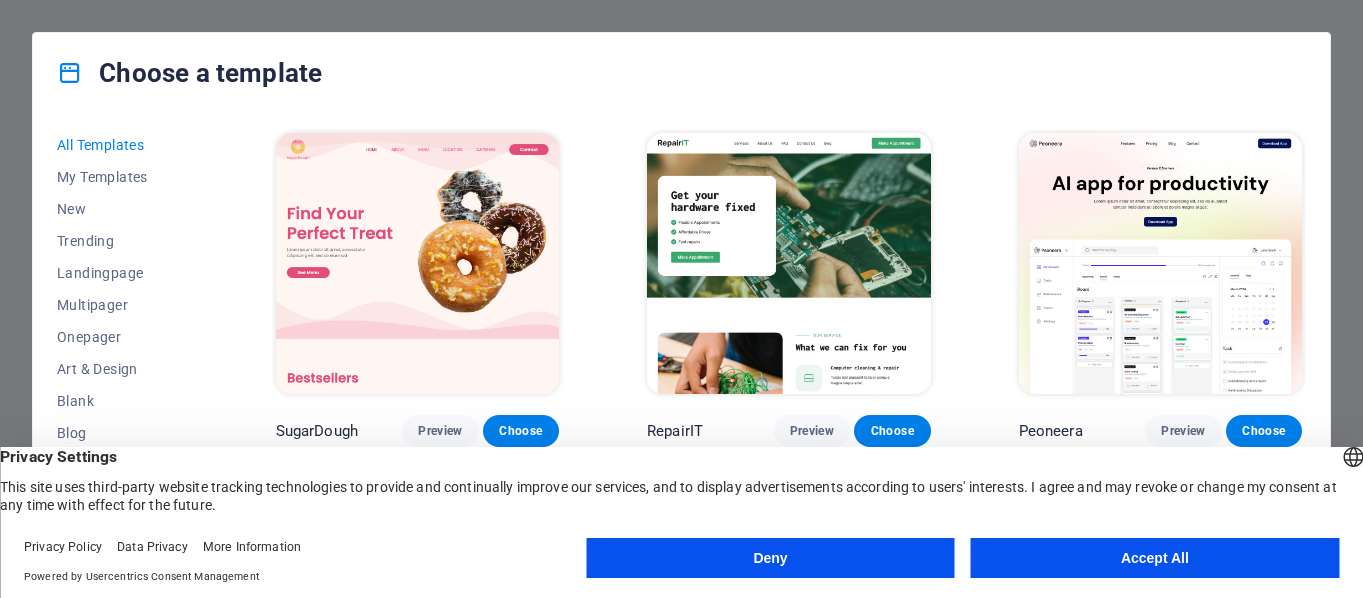 click on "Deny" at bounding box center [770, 558] 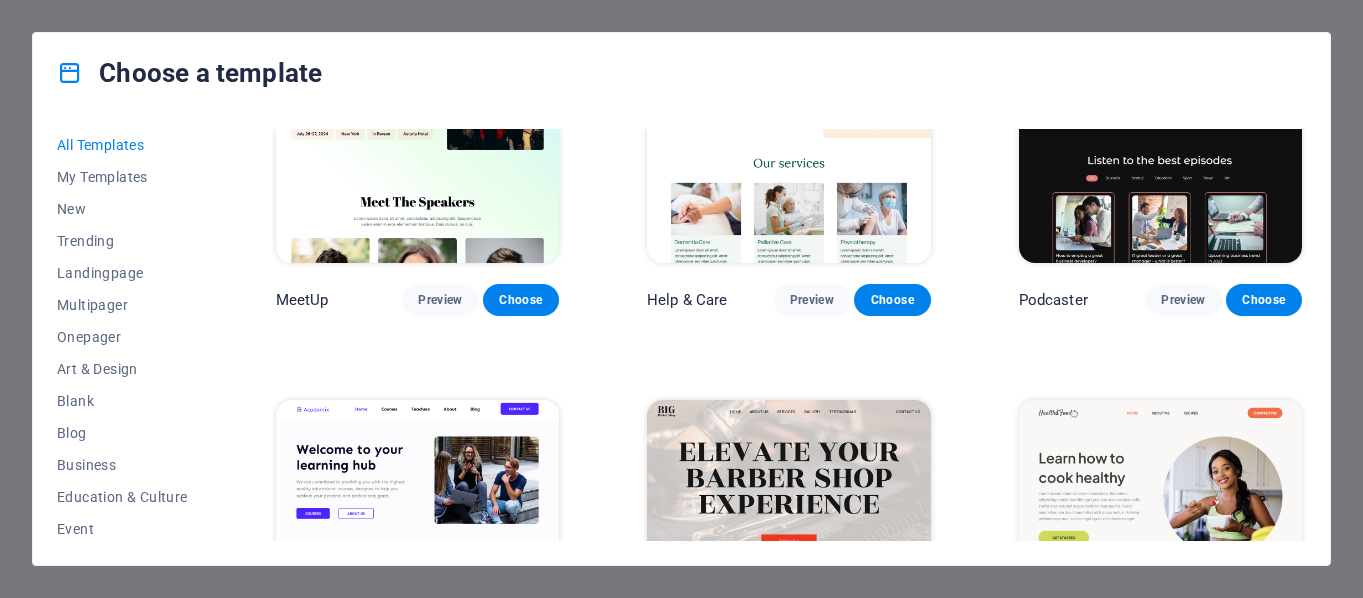 scroll, scrollTop: 1571, scrollLeft: 0, axis: vertical 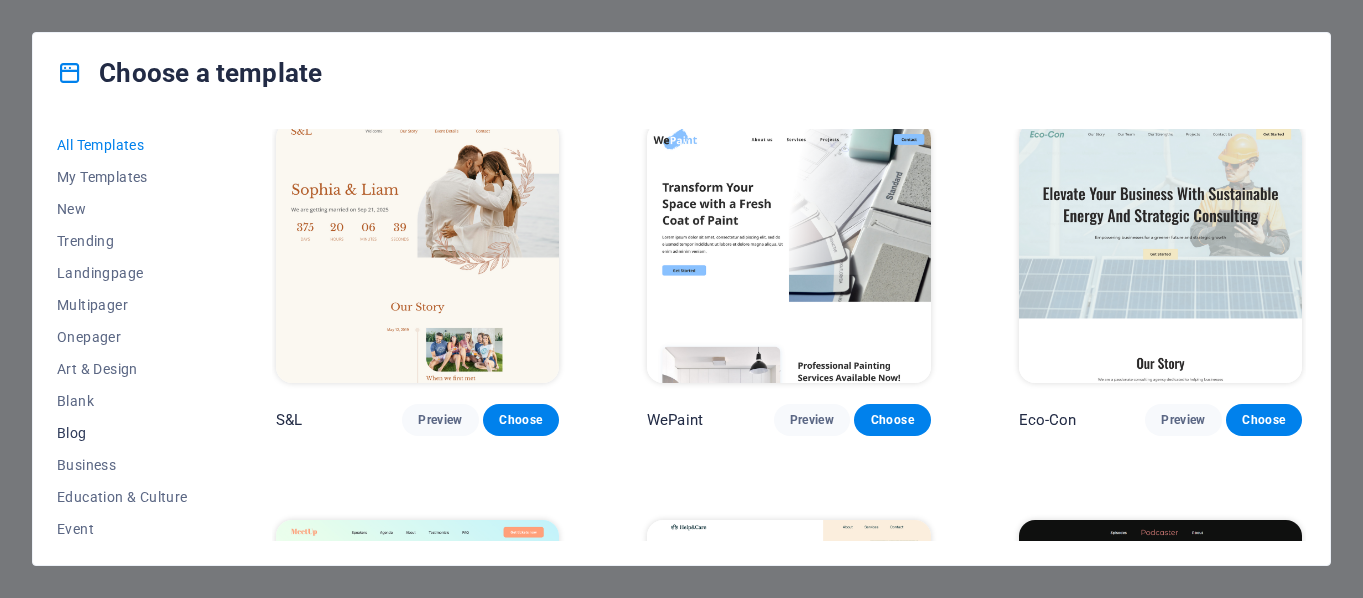 click on "Blog" at bounding box center [122, 433] 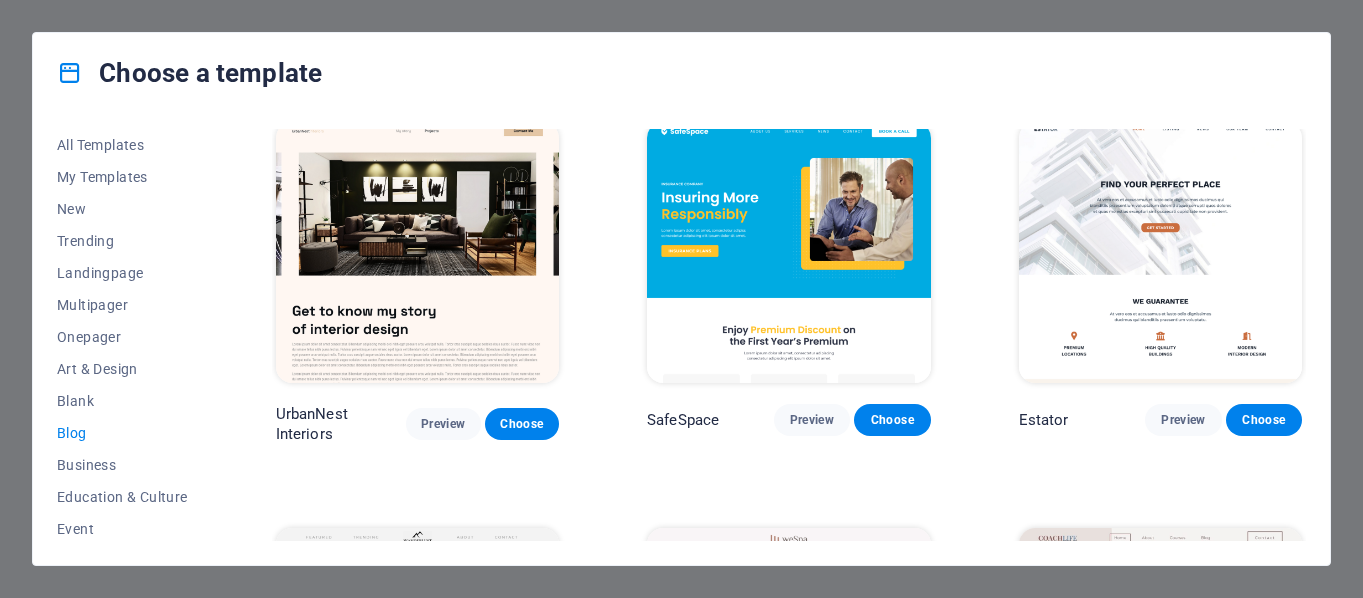 scroll, scrollTop: 15, scrollLeft: 0, axis: vertical 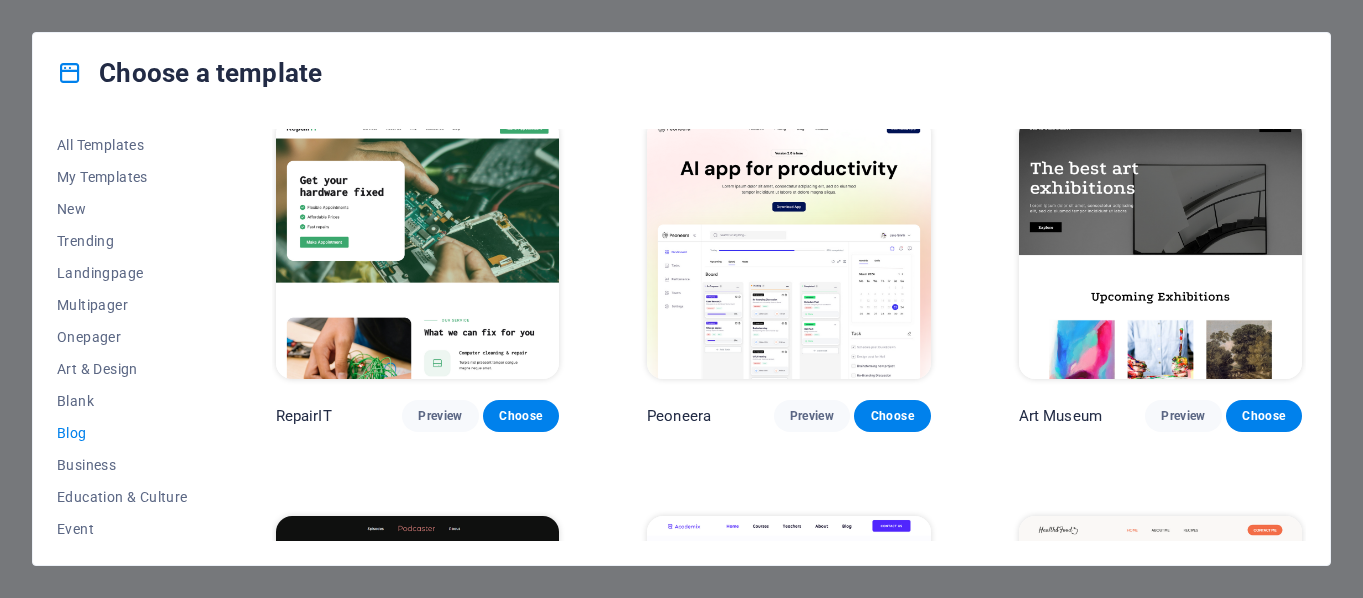 click on "Blog" at bounding box center [122, 433] 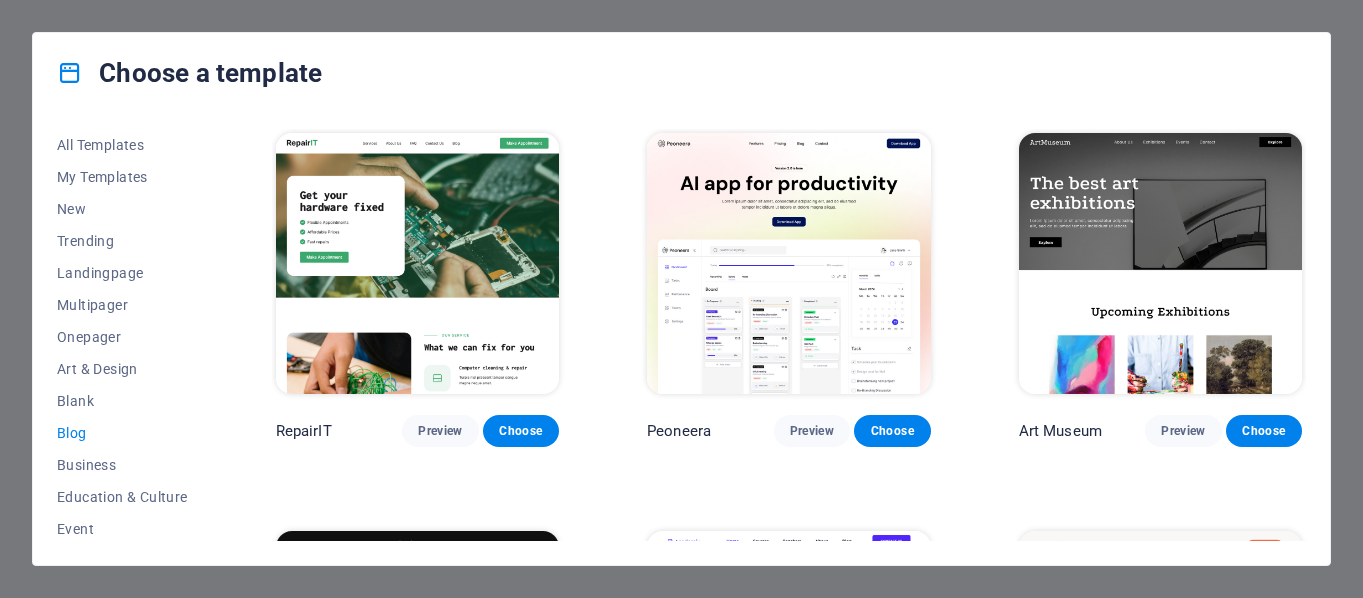 scroll, scrollTop: 100, scrollLeft: 0, axis: vertical 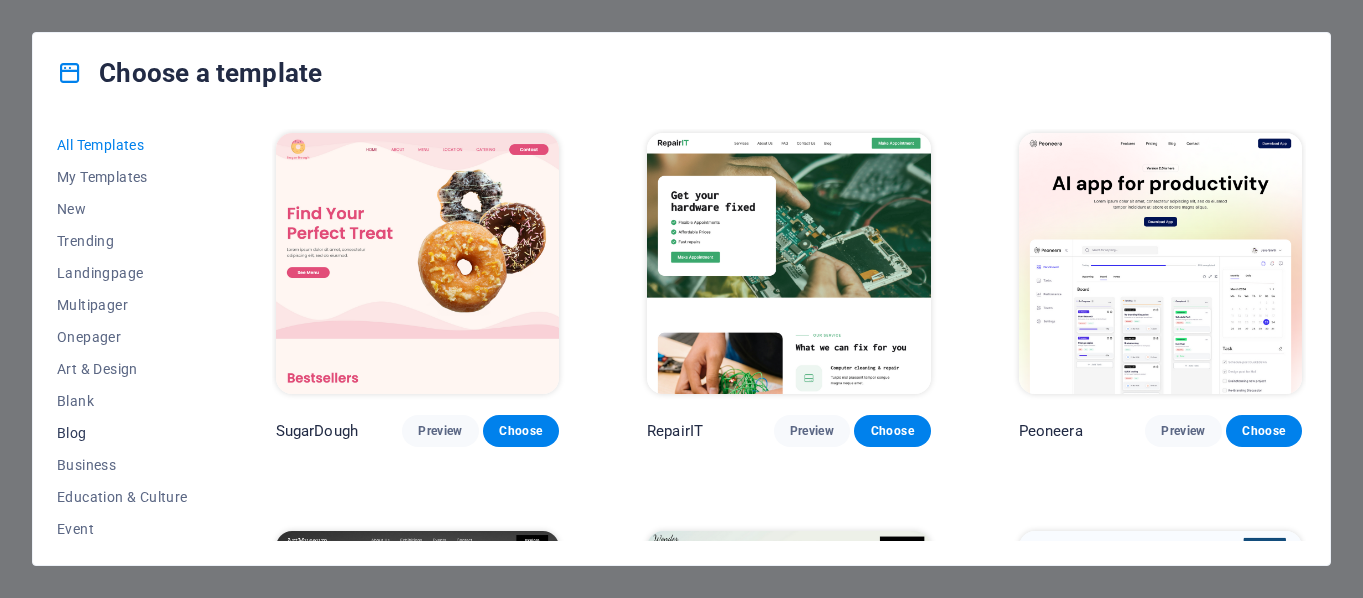 click on "Blog" at bounding box center (122, 433) 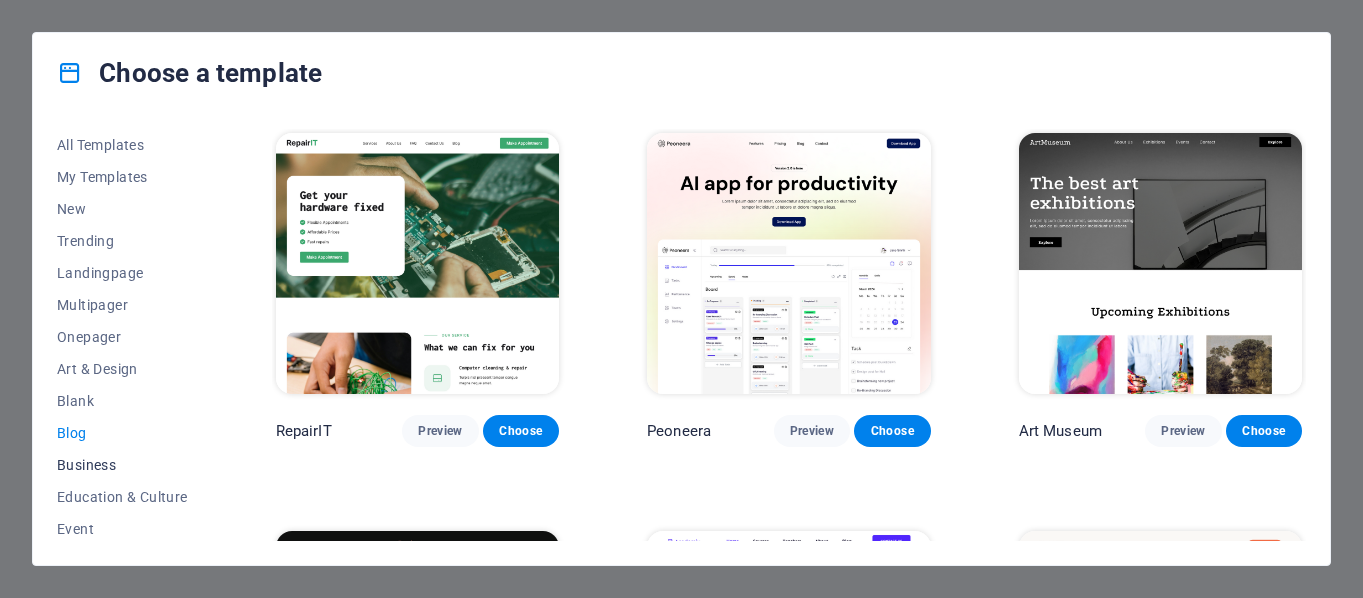 click on "Business" at bounding box center (122, 465) 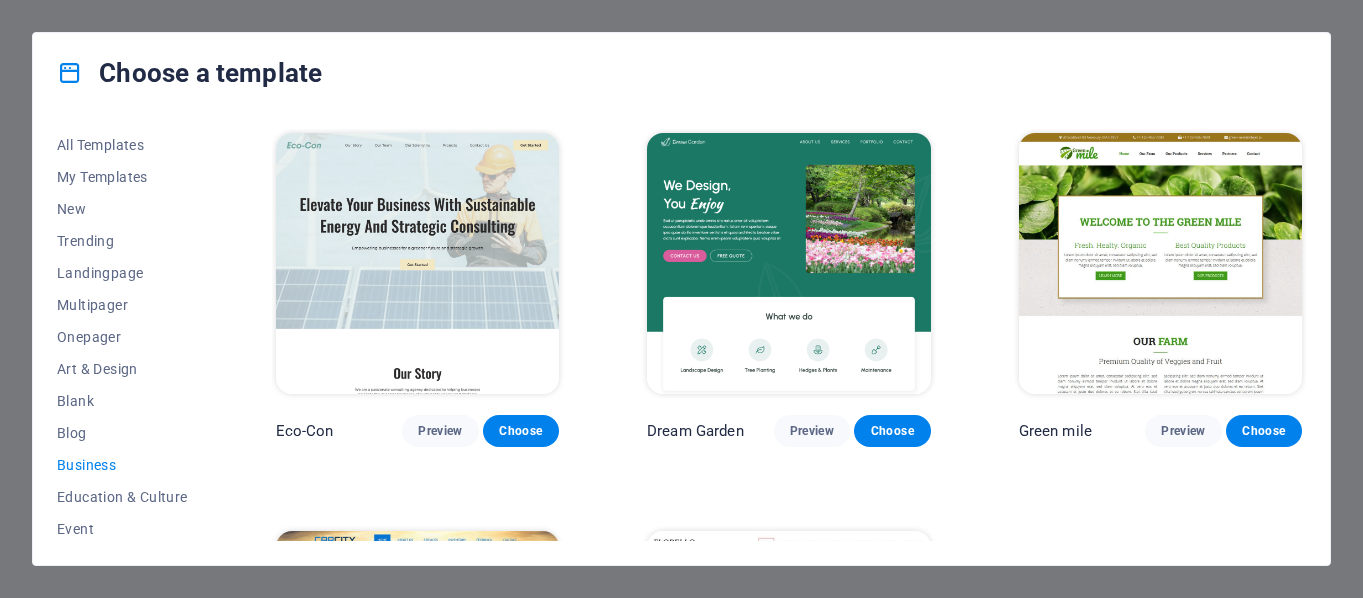 scroll, scrollTop: 55, scrollLeft: 0, axis: vertical 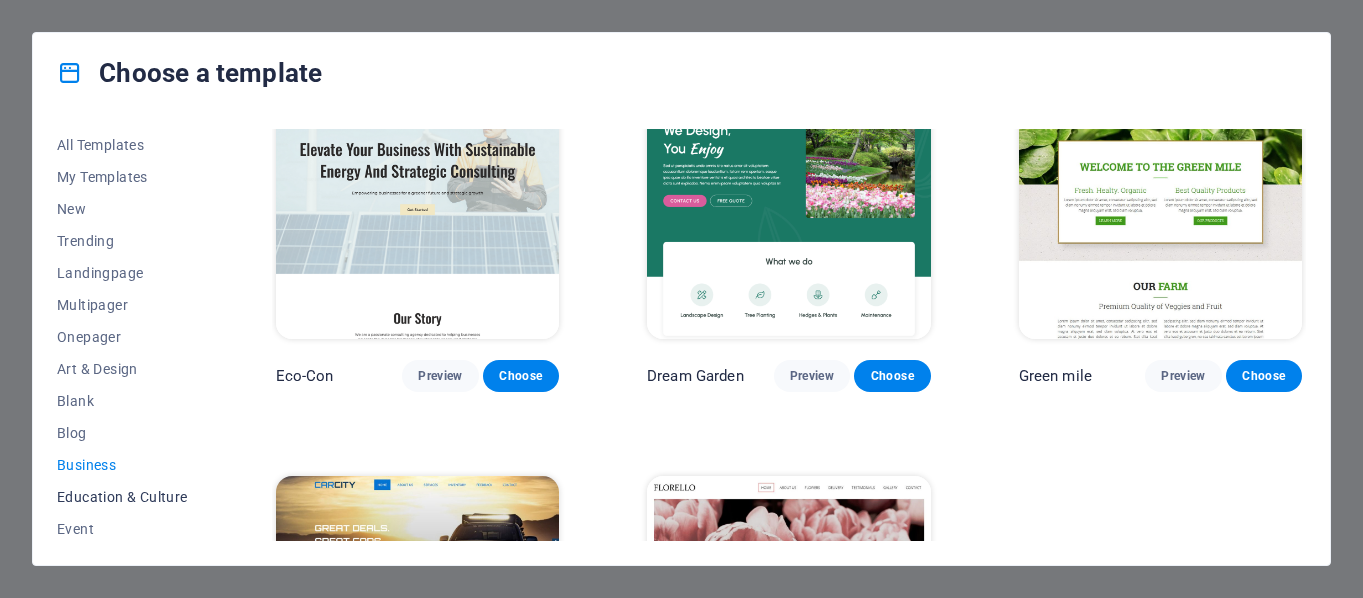 click on "Education & Culture" at bounding box center (122, 497) 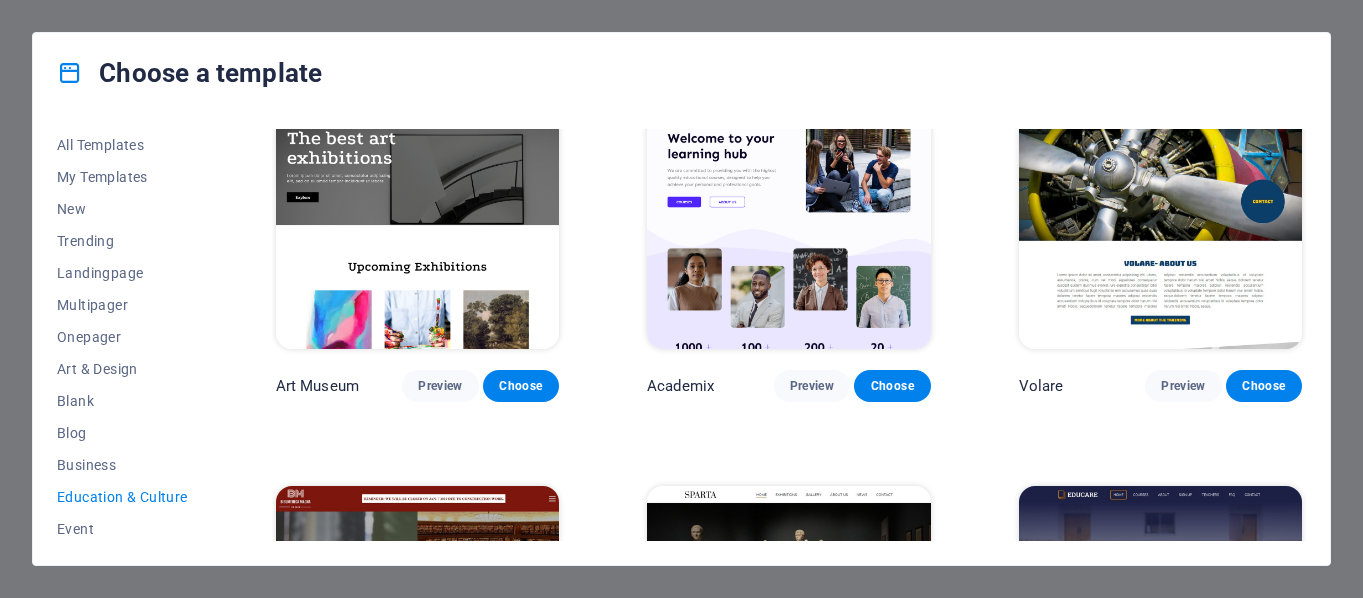 scroll, scrollTop: 46, scrollLeft: 0, axis: vertical 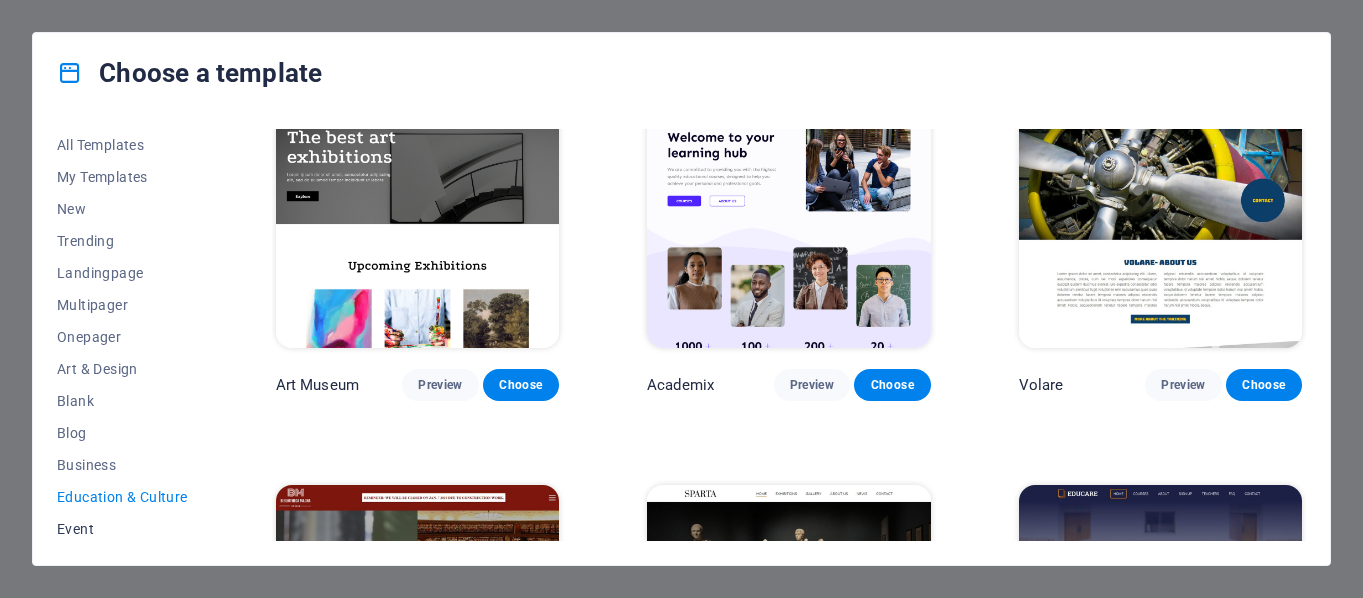 click on "Event" at bounding box center [122, 529] 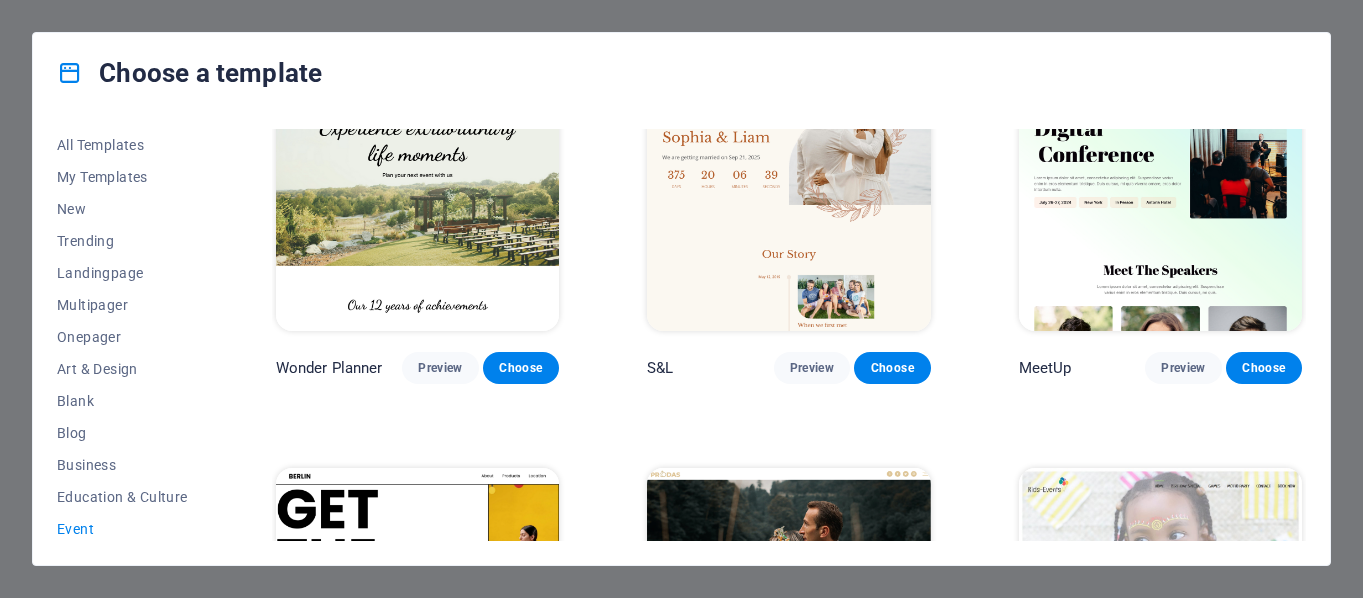 scroll, scrollTop: 59, scrollLeft: 0, axis: vertical 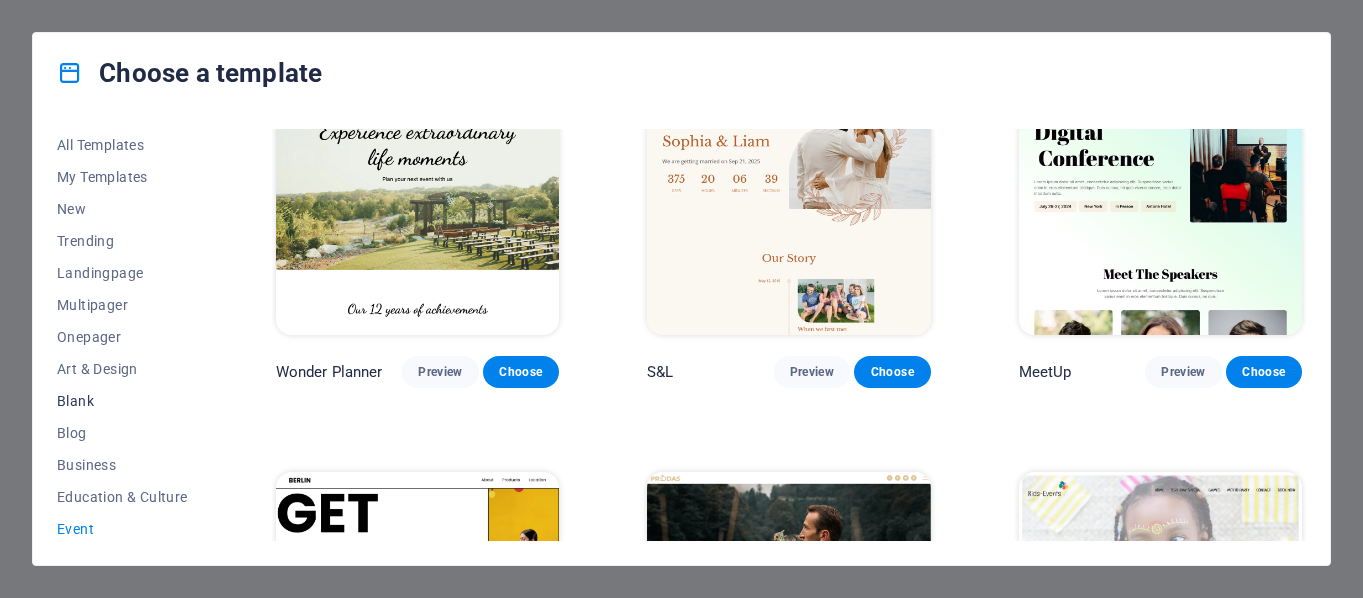click on "Blank" at bounding box center [122, 401] 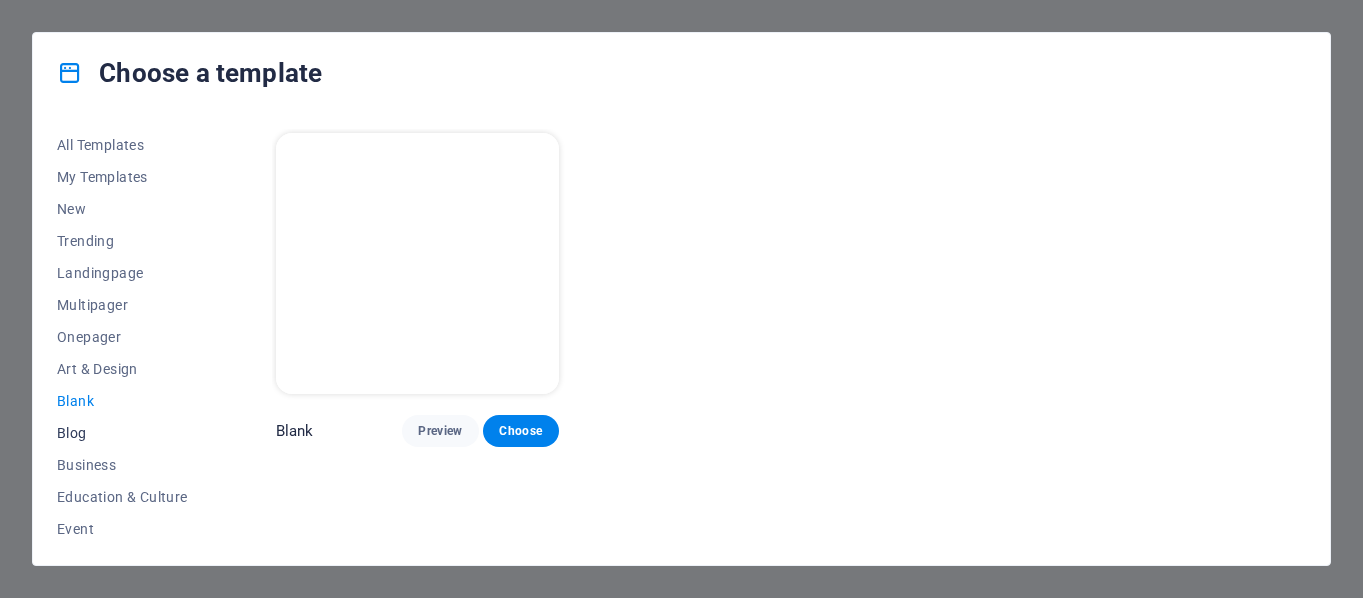 click on "Blog" at bounding box center [122, 433] 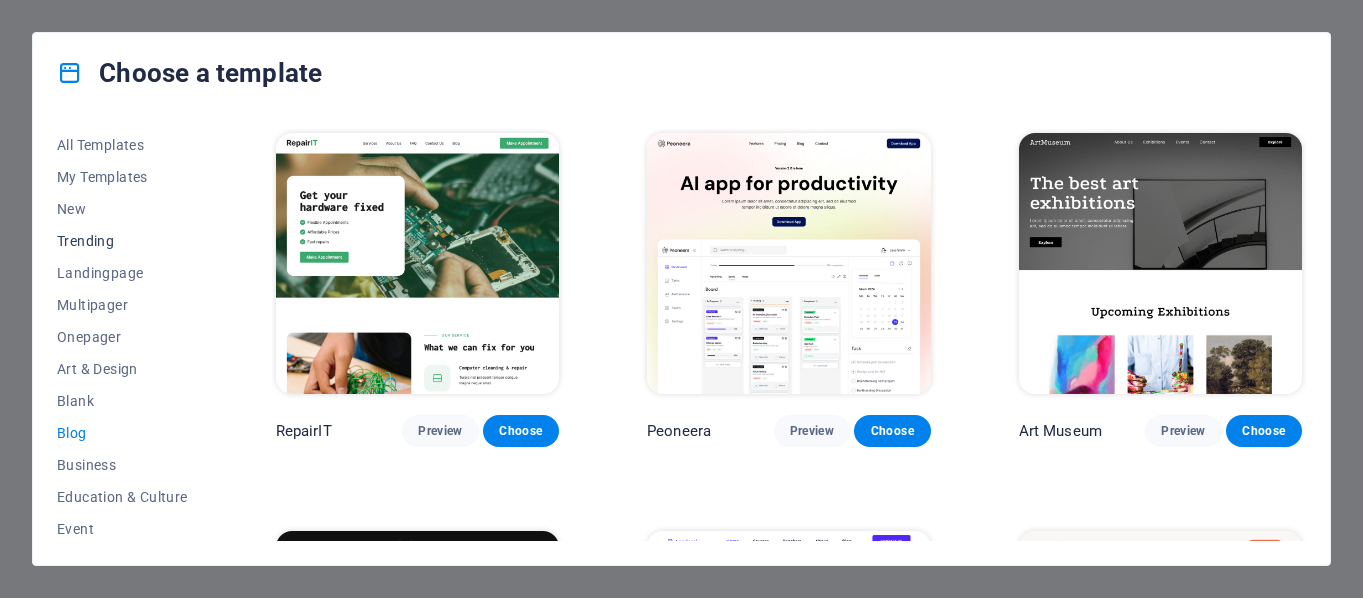 click on "Trending" at bounding box center (122, 241) 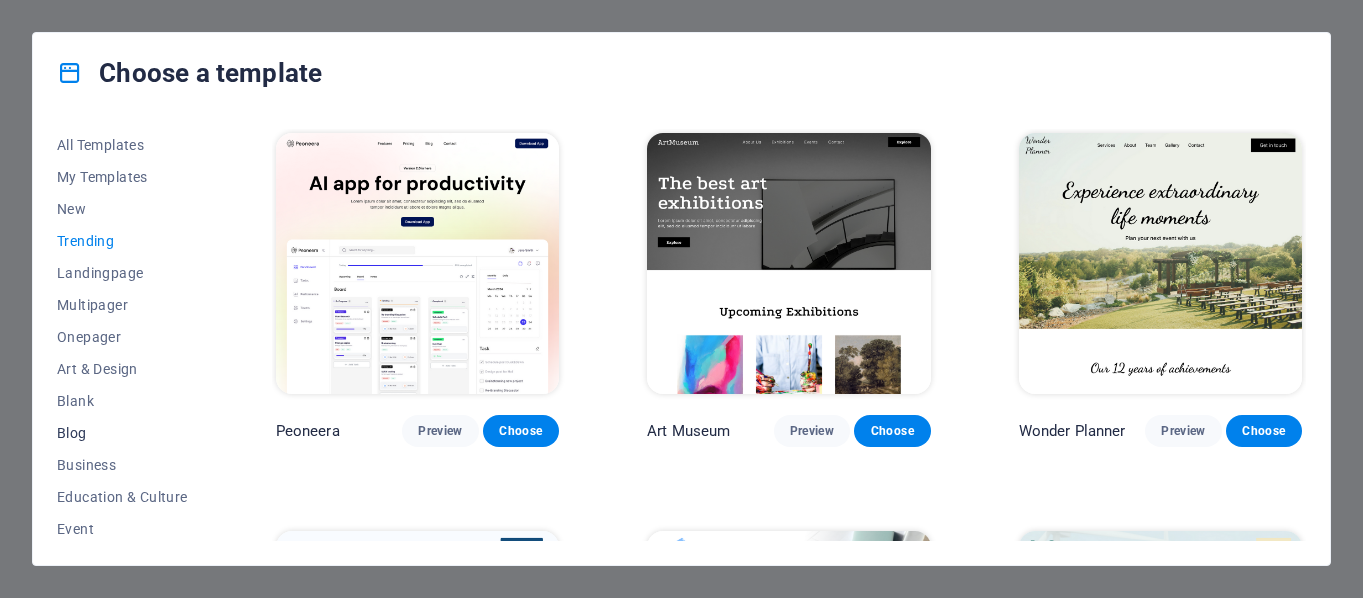 click on "Blog" at bounding box center (122, 433) 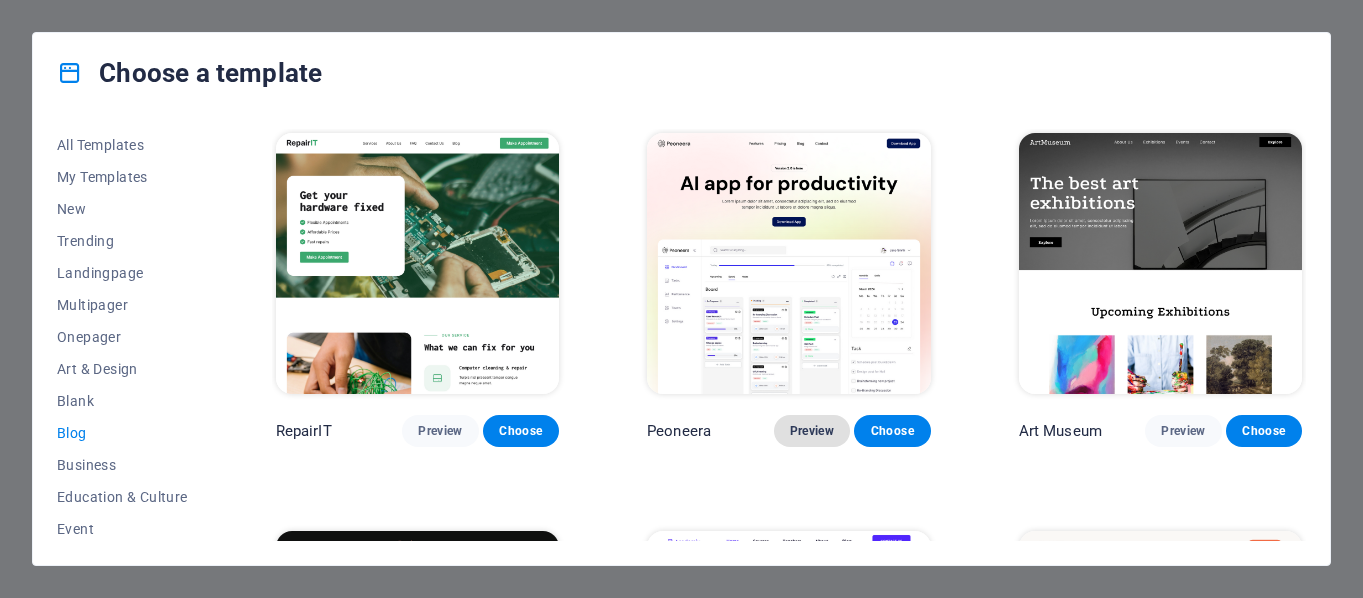 click on "Preview" at bounding box center (812, 431) 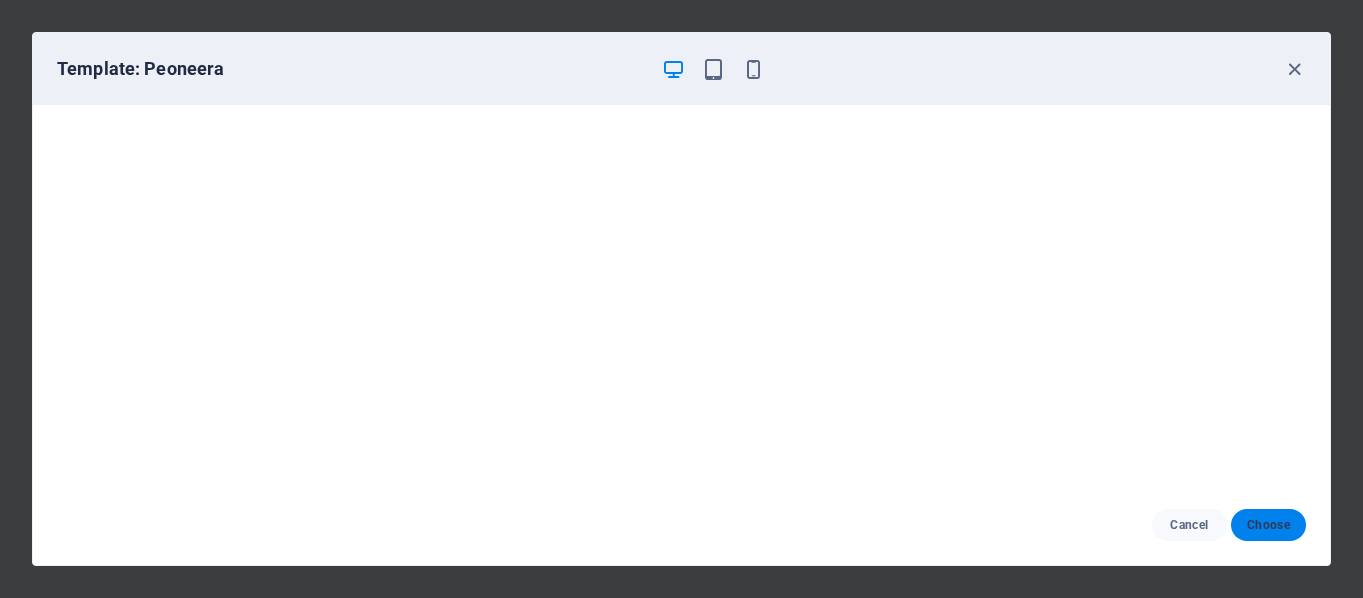 drag, startPoint x: 1031, startPoint y: 533, endPoint x: 1304, endPoint y: 522, distance: 273.22153 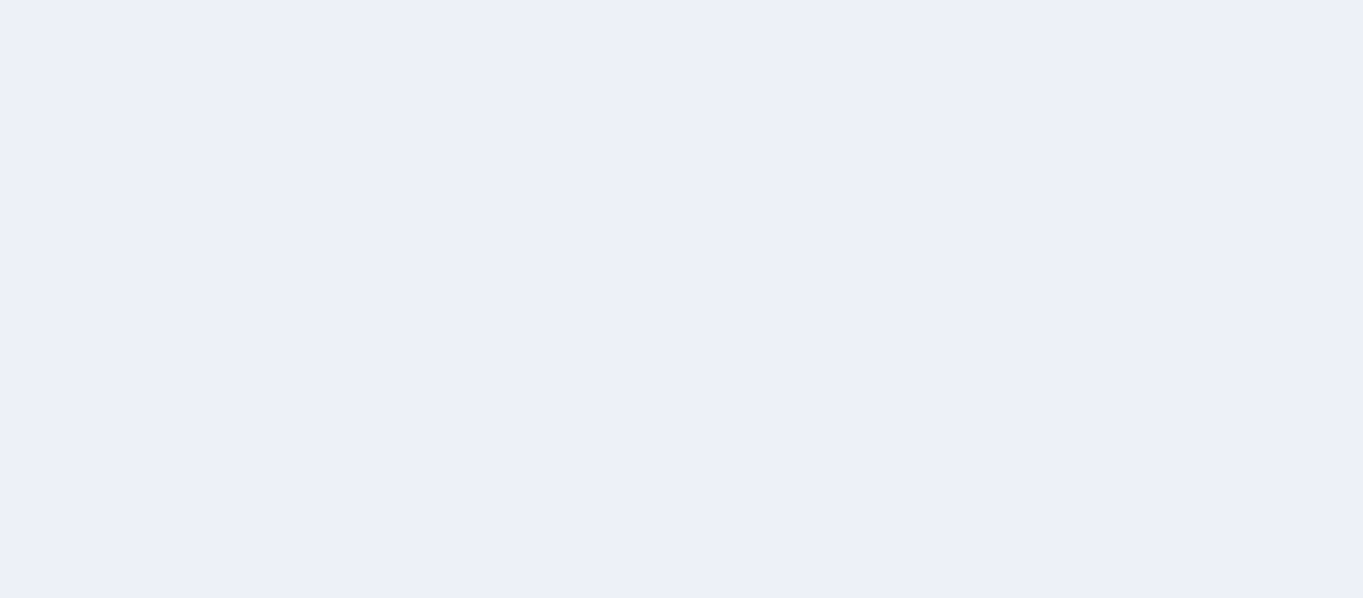 scroll, scrollTop: 0, scrollLeft: 0, axis: both 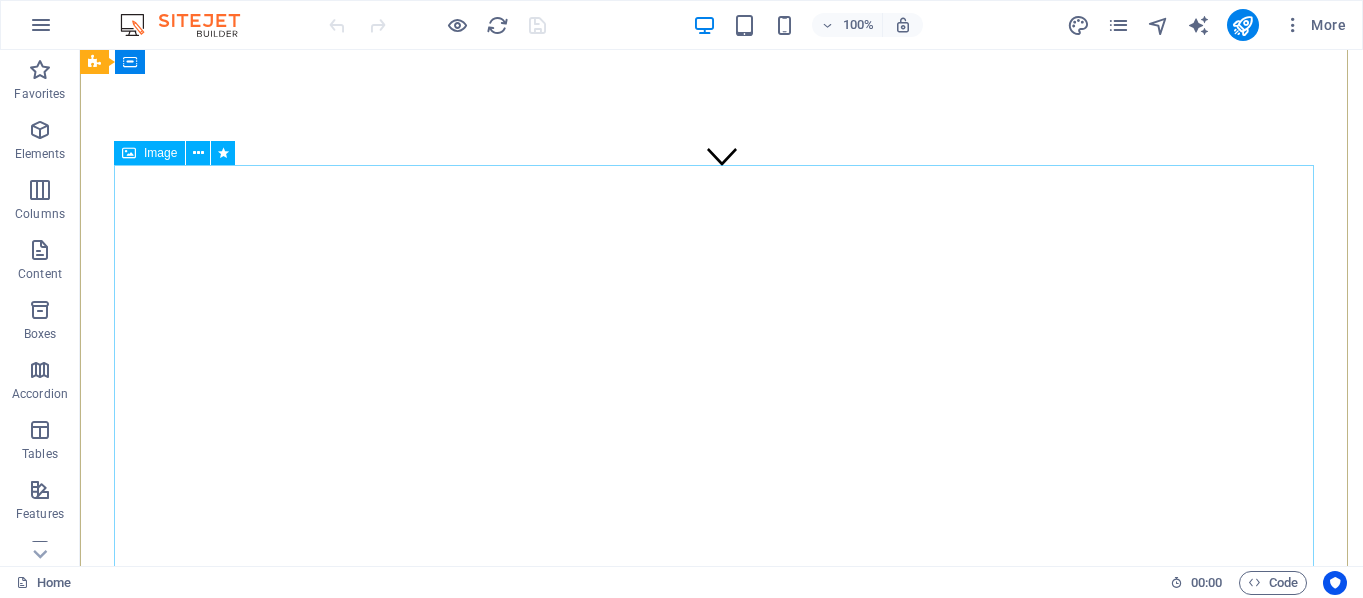 click at bounding box center (721, 2122) 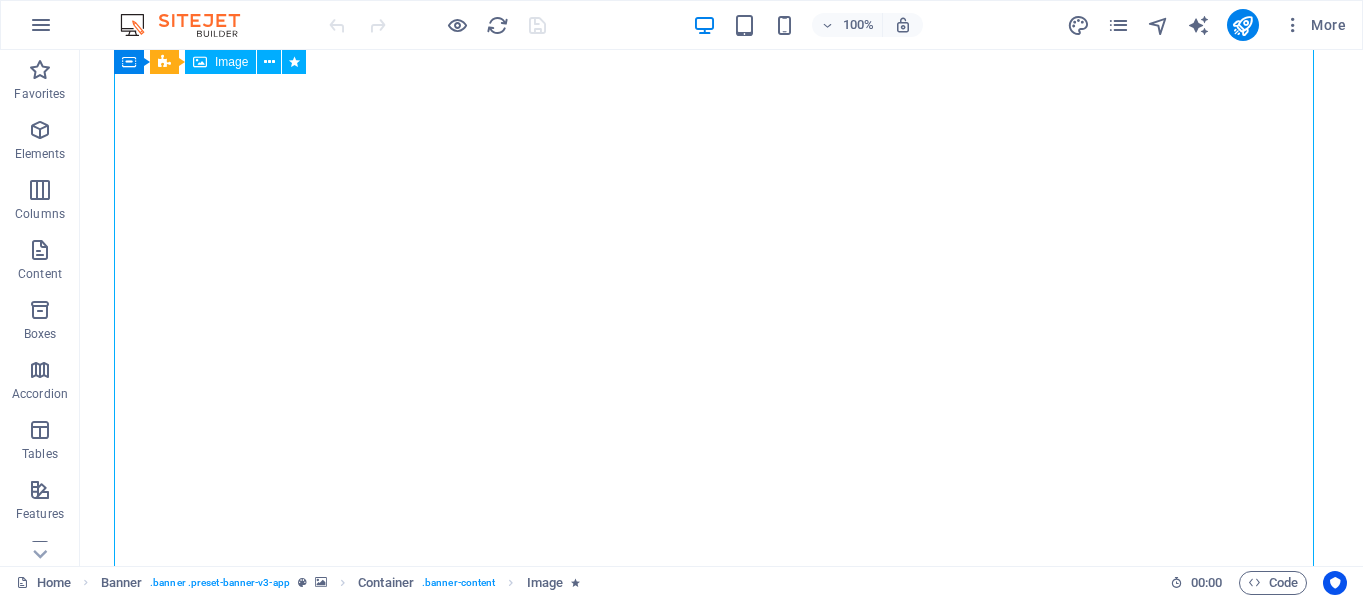 scroll, scrollTop: 731, scrollLeft: 0, axis: vertical 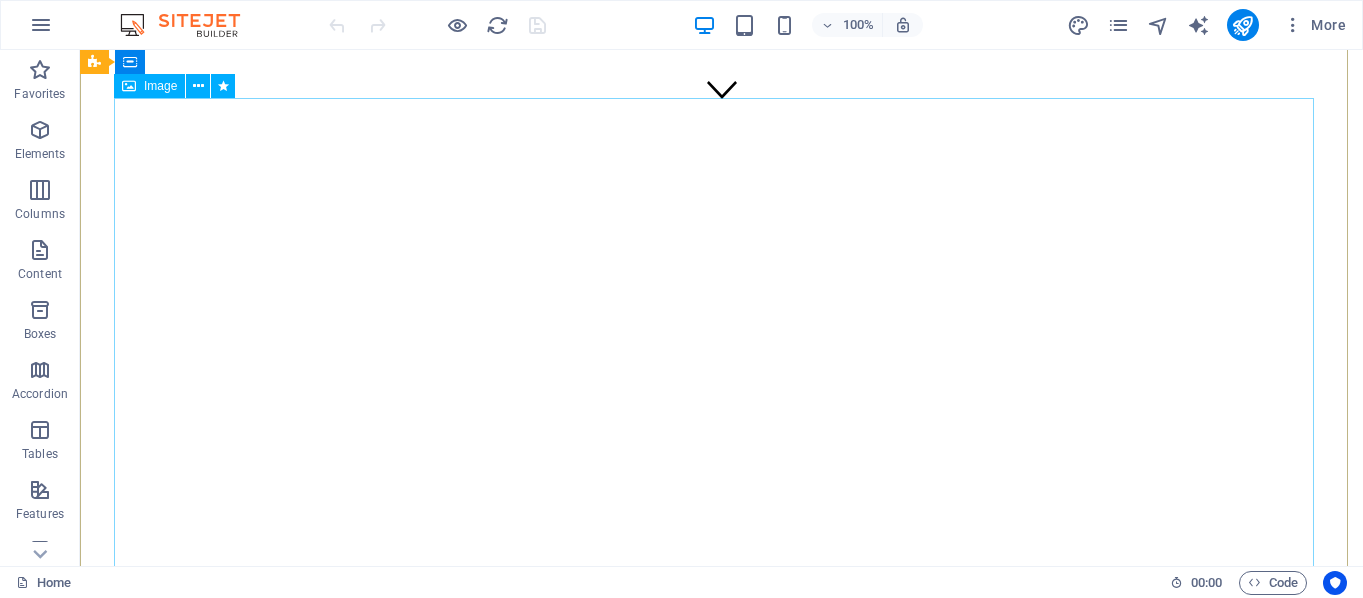 click at bounding box center (721, 2055) 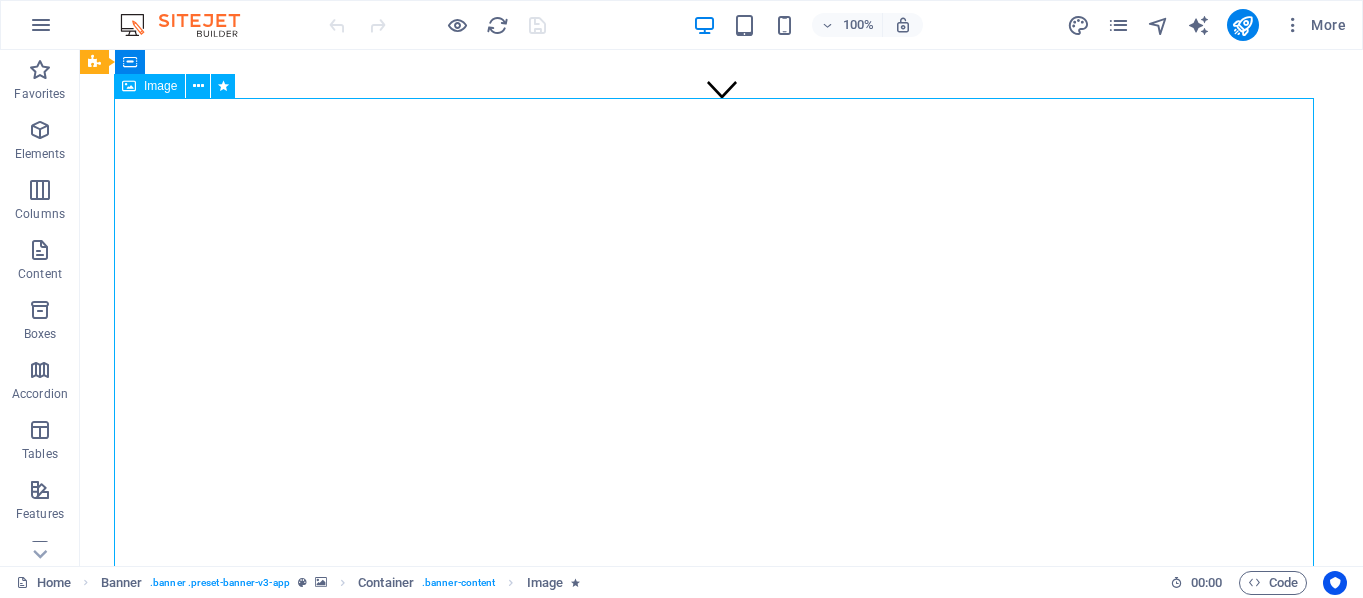 click at bounding box center [721, 2055] 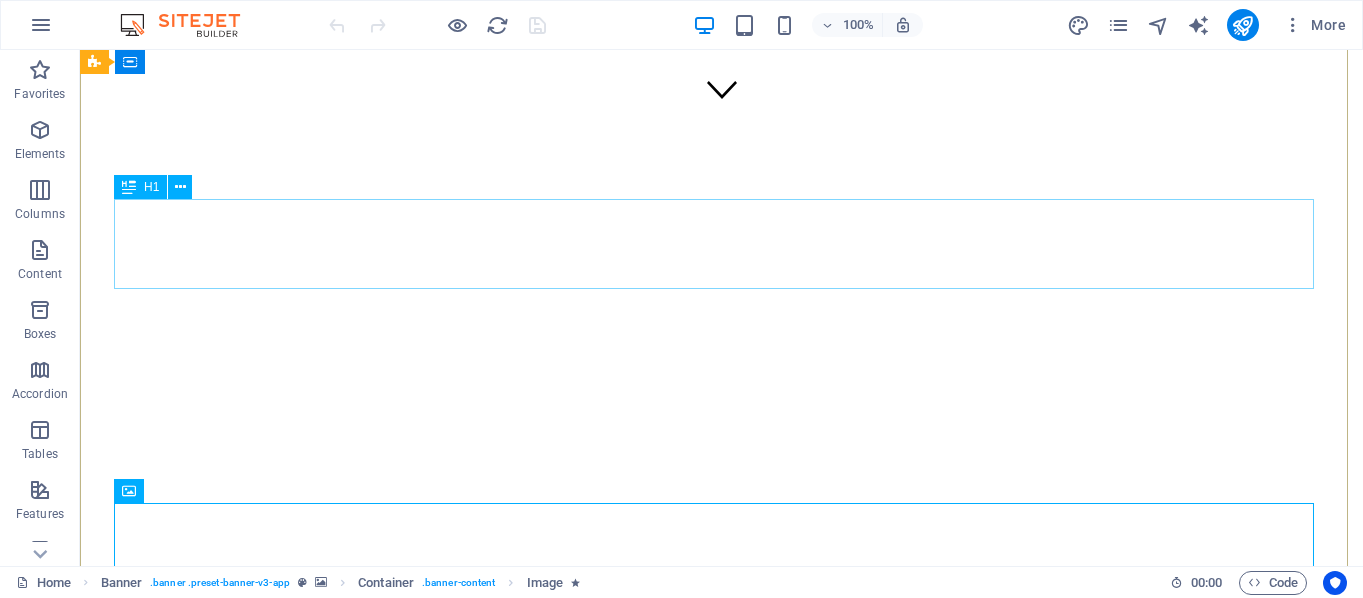 scroll, scrollTop: 0, scrollLeft: 0, axis: both 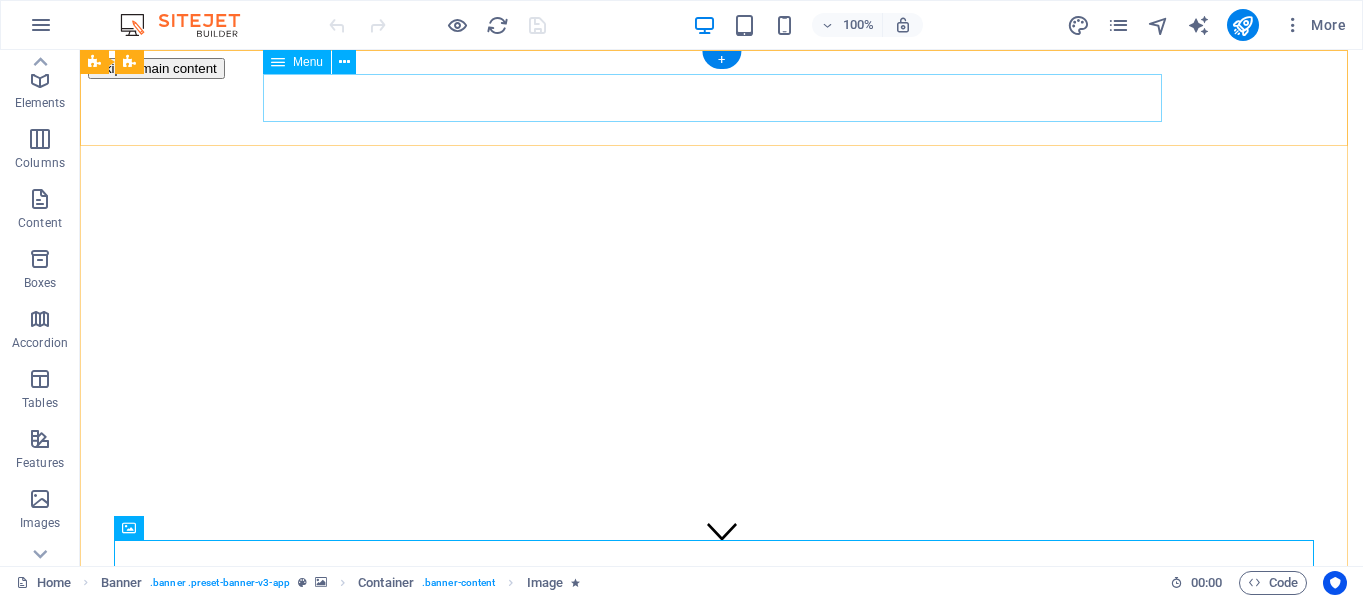 click on "Features Pricing Blog Contact" at bounding box center [721, 1609] 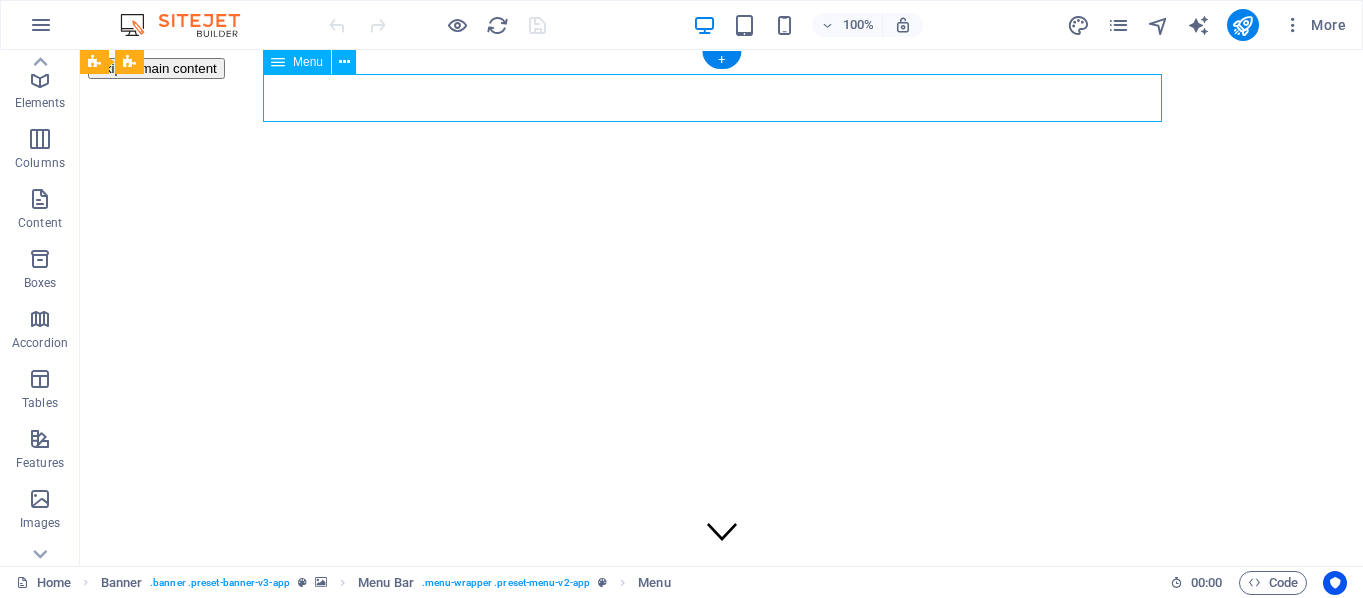 click on "Features Pricing Blog Contact" at bounding box center [721, 1609] 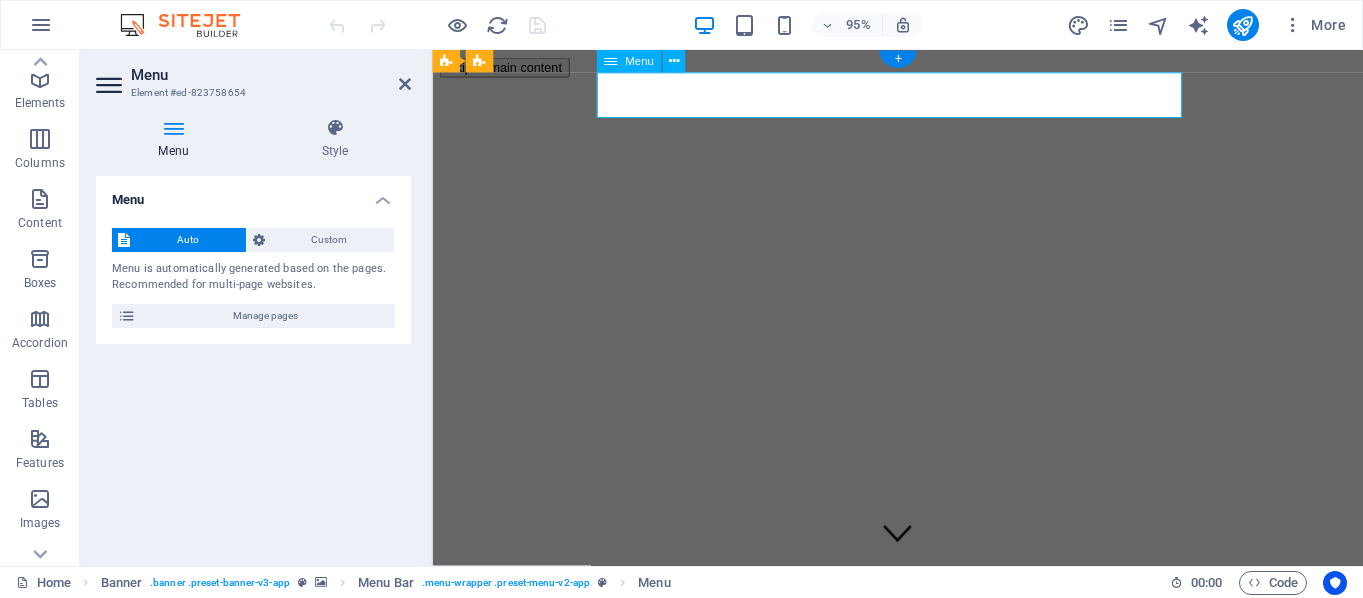 click on "Features Pricing Blog Contact" at bounding box center (922, 1609) 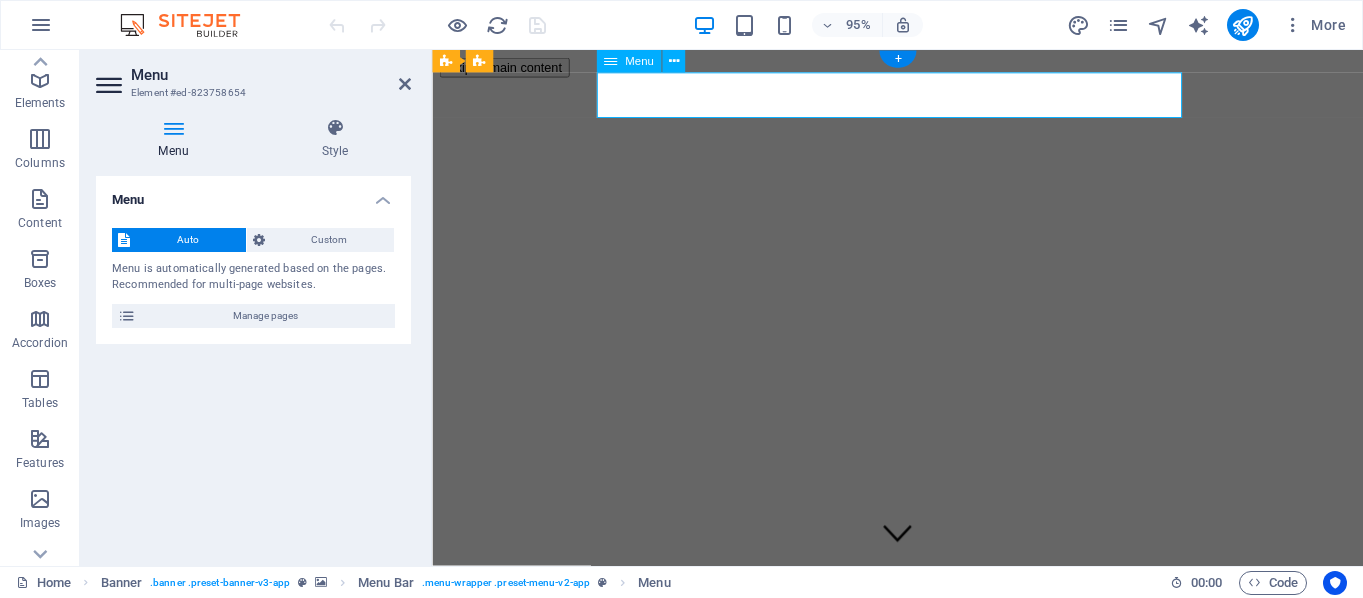 click on "Features Pricing Blog Contact" at bounding box center [922, 1609] 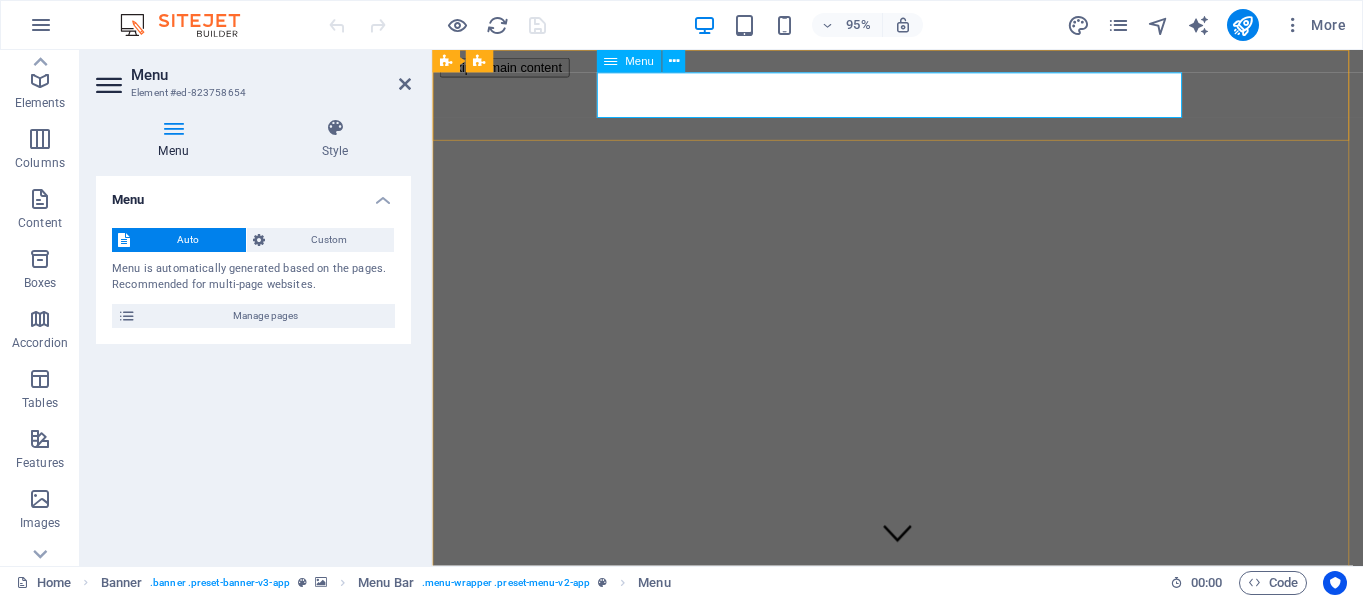 click on "Features Pricing Blog Contact" at bounding box center [922, 1609] 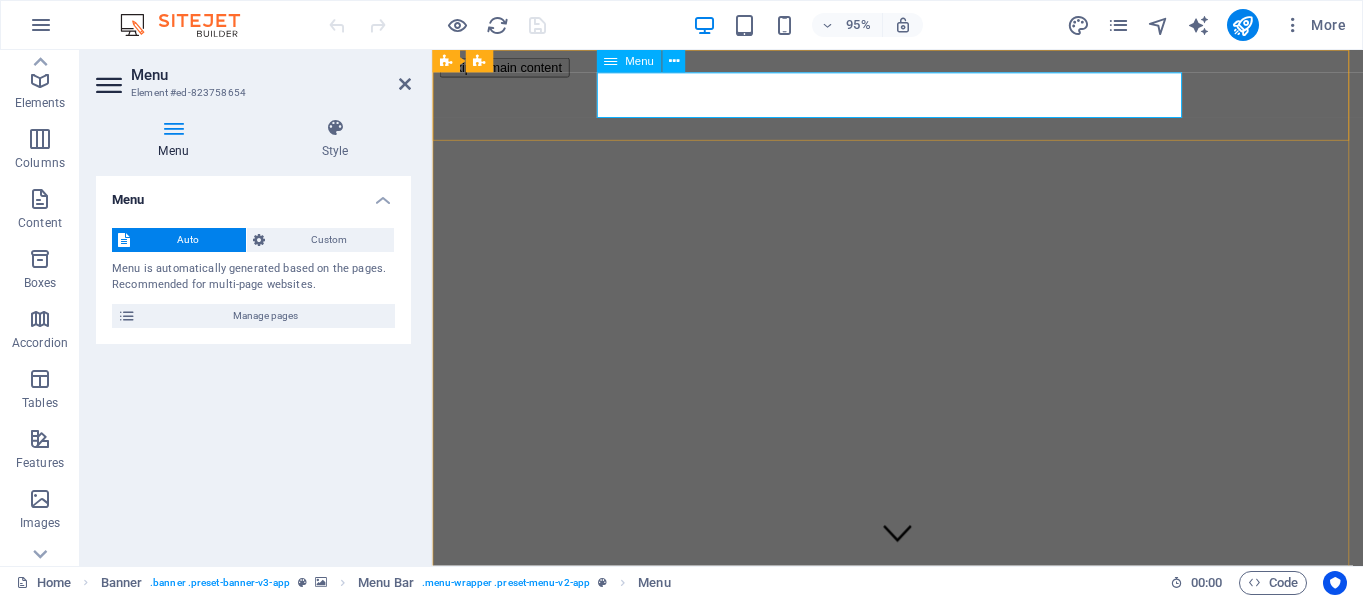 click on "Features Pricing Blog Contact" at bounding box center [922, 1609] 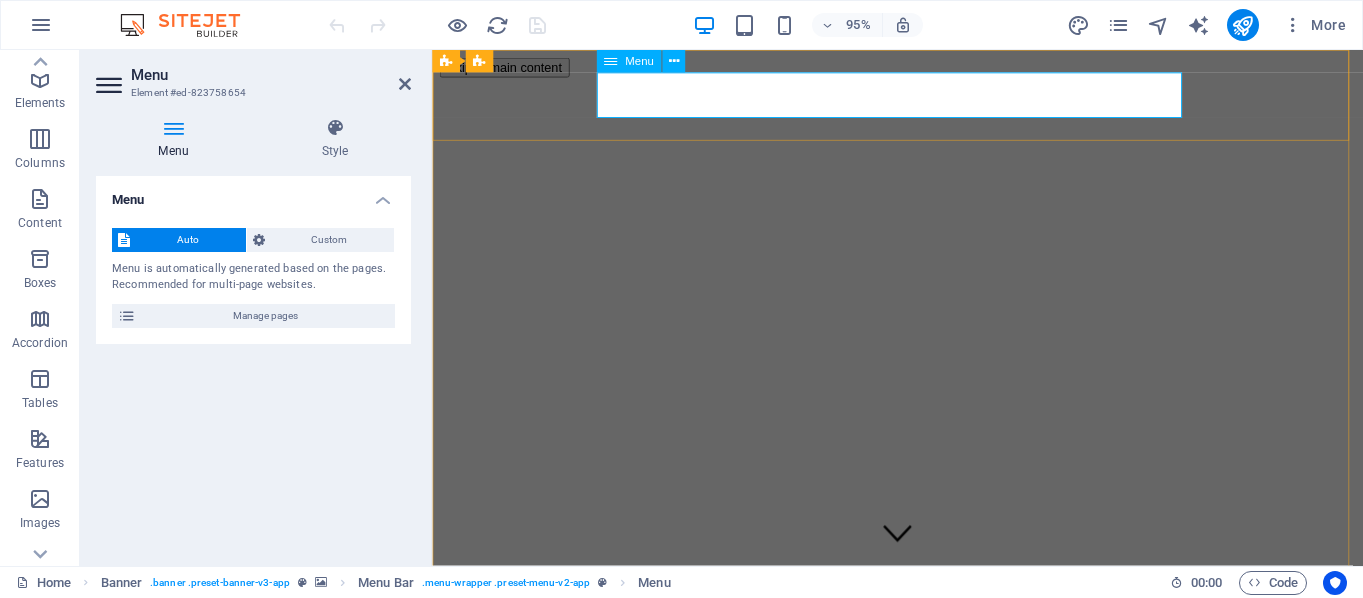 click on "Features Pricing Blog Contact" at bounding box center [922, 1609] 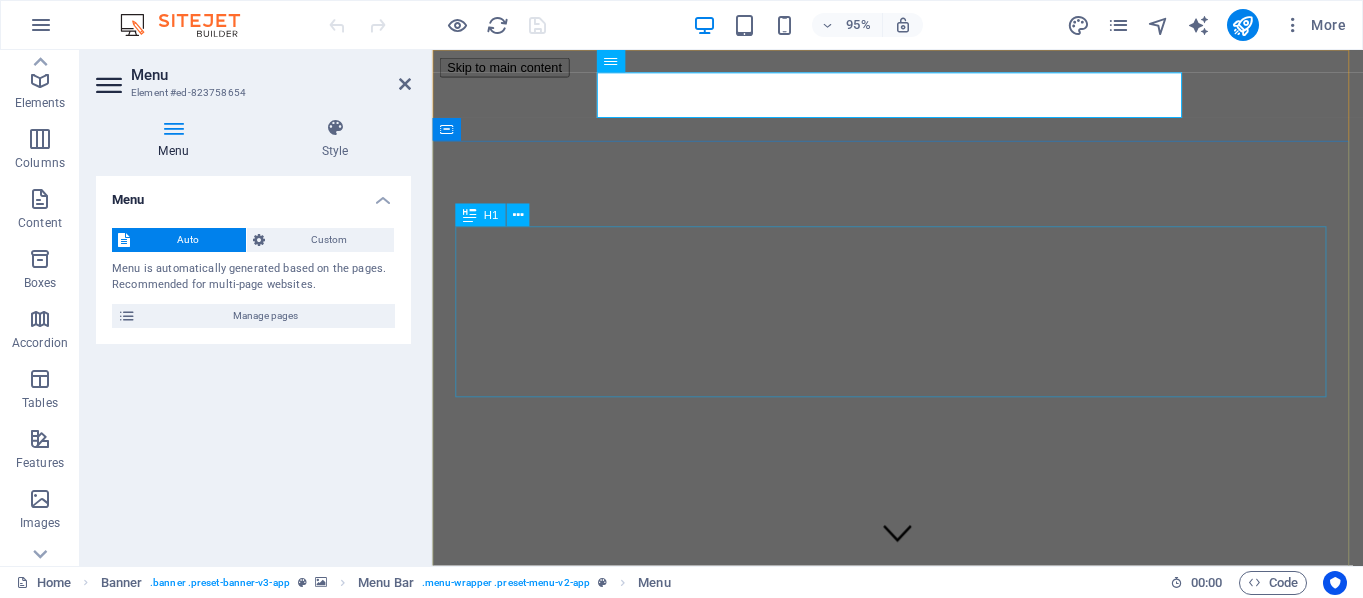 click on "AI app for productivity" at bounding box center (922, 1834) 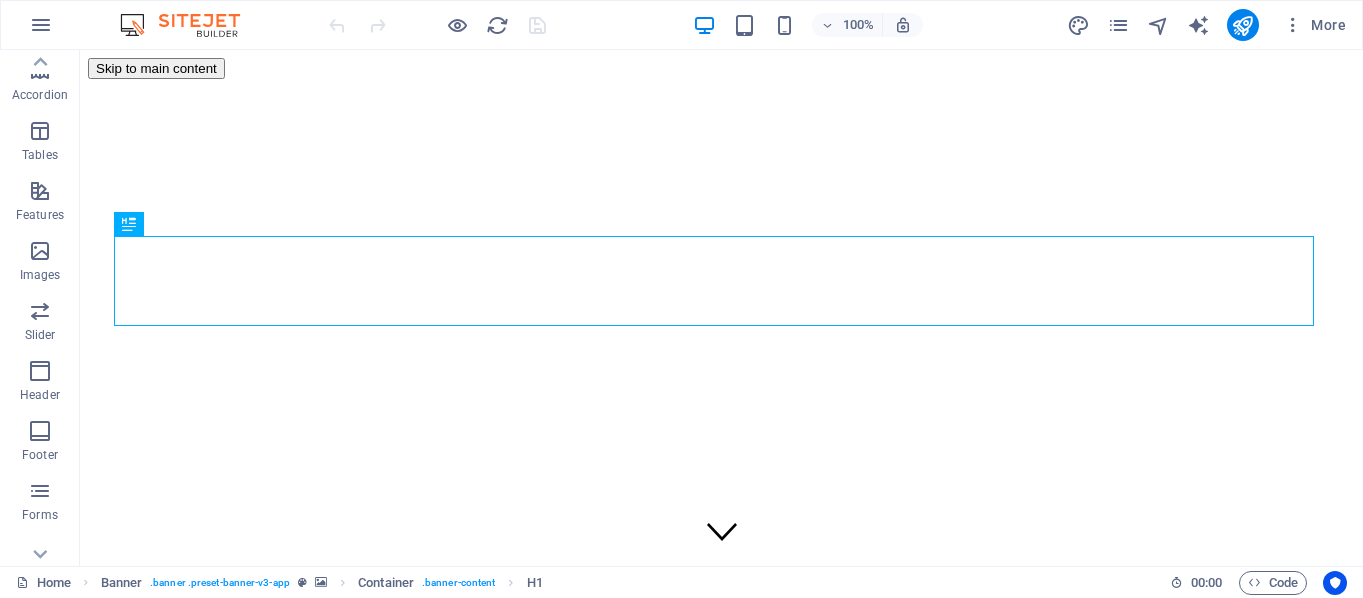 scroll, scrollTop: 0, scrollLeft: 0, axis: both 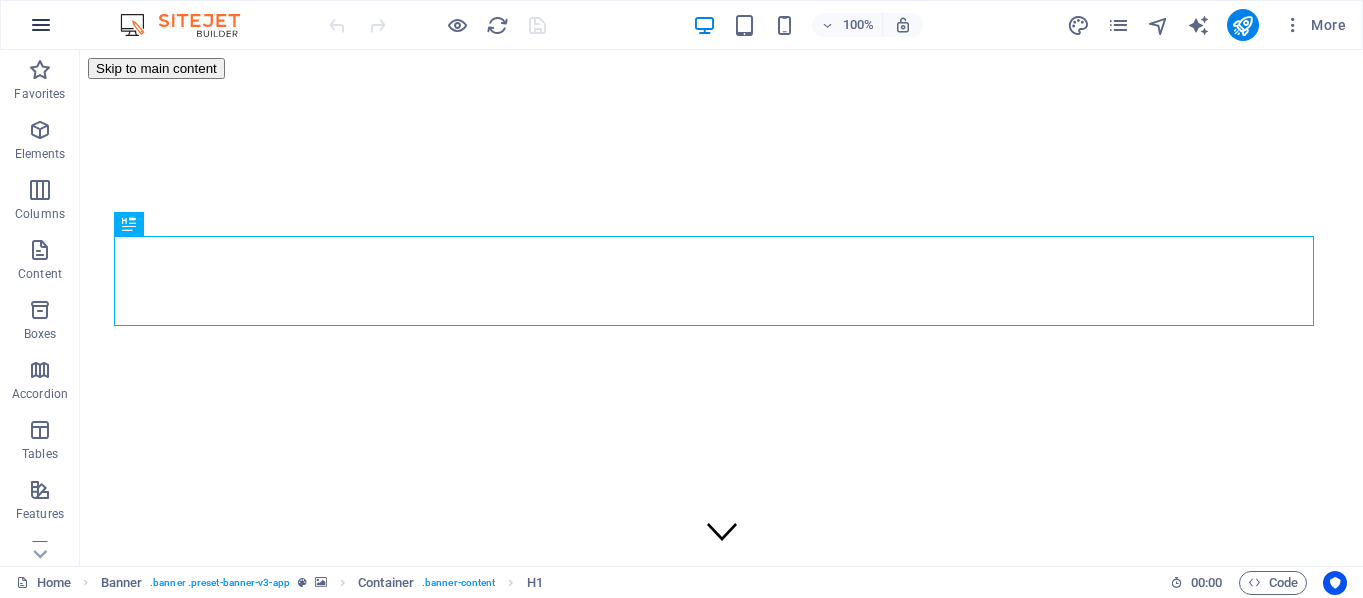 click at bounding box center [41, 25] 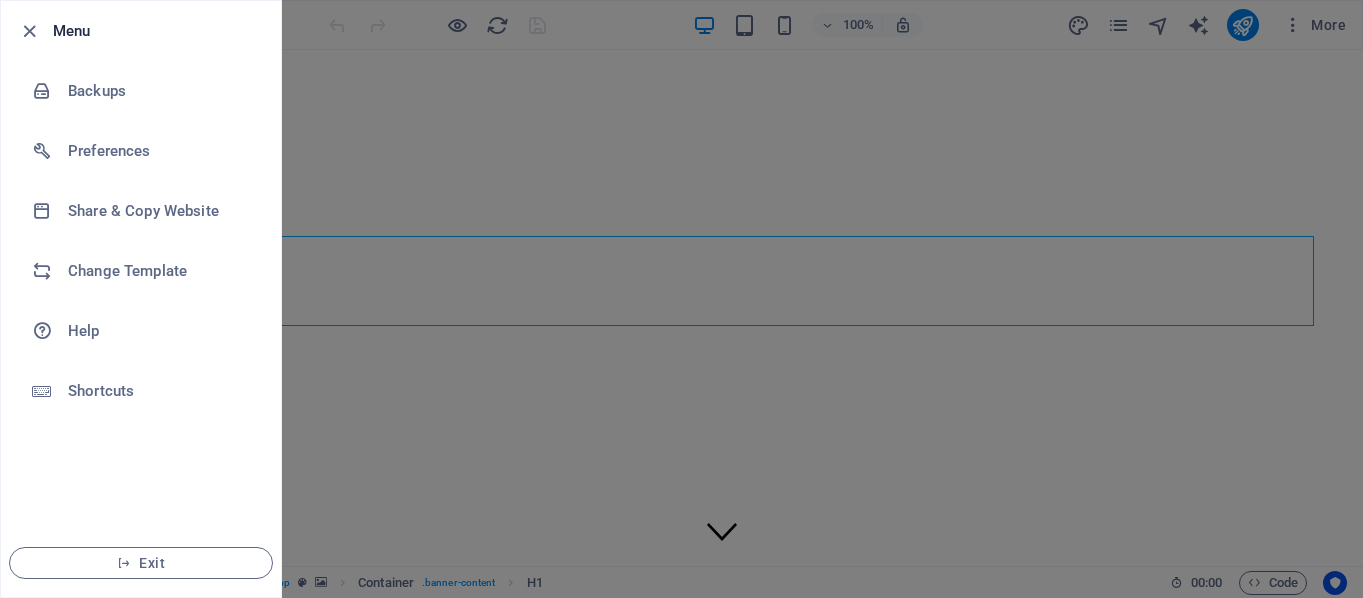 click at bounding box center [681, 299] 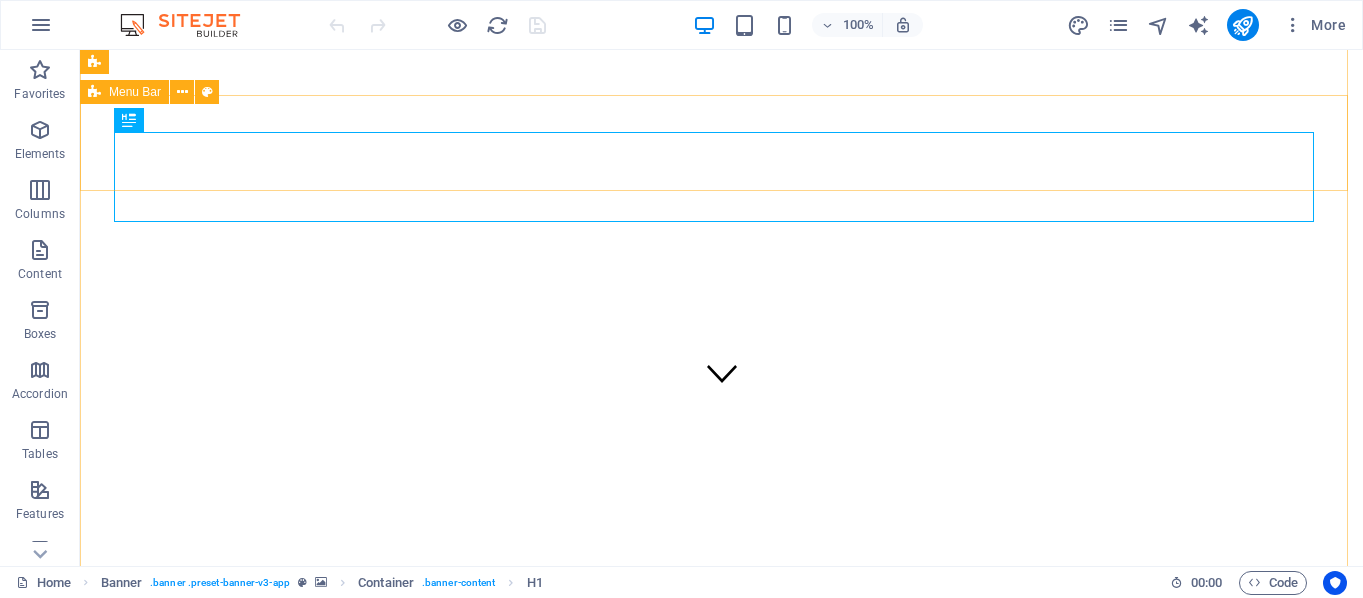 scroll, scrollTop: 0, scrollLeft: 0, axis: both 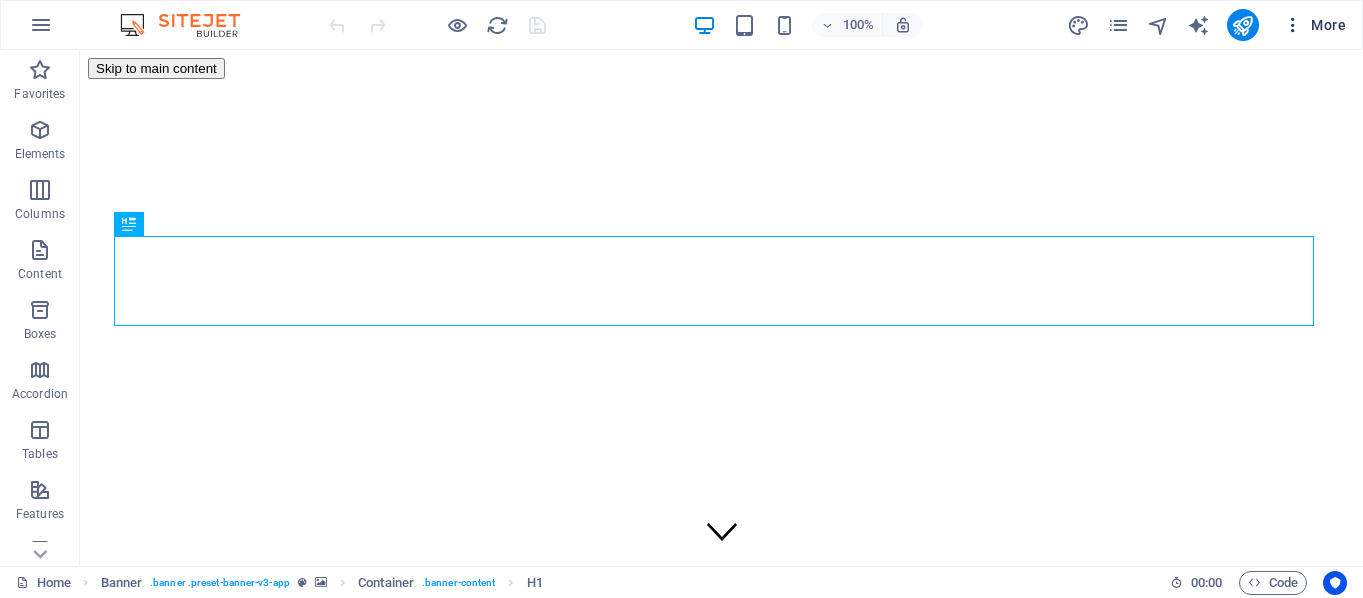 click at bounding box center (1293, 25) 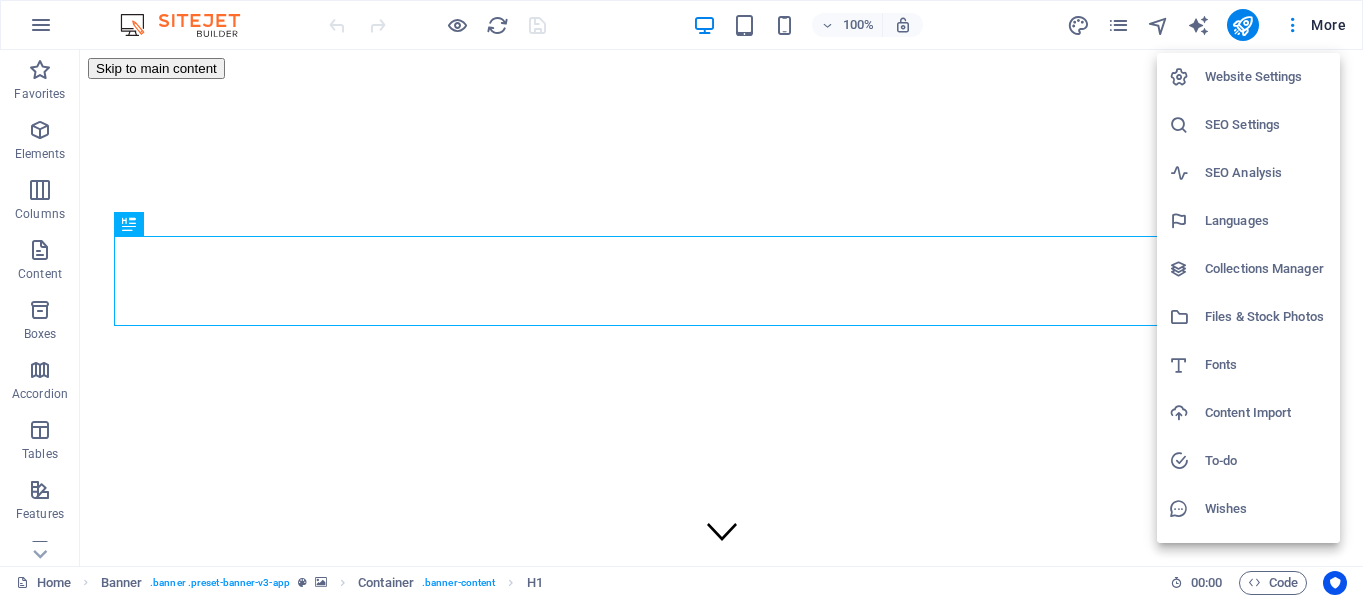 click at bounding box center [681, 299] 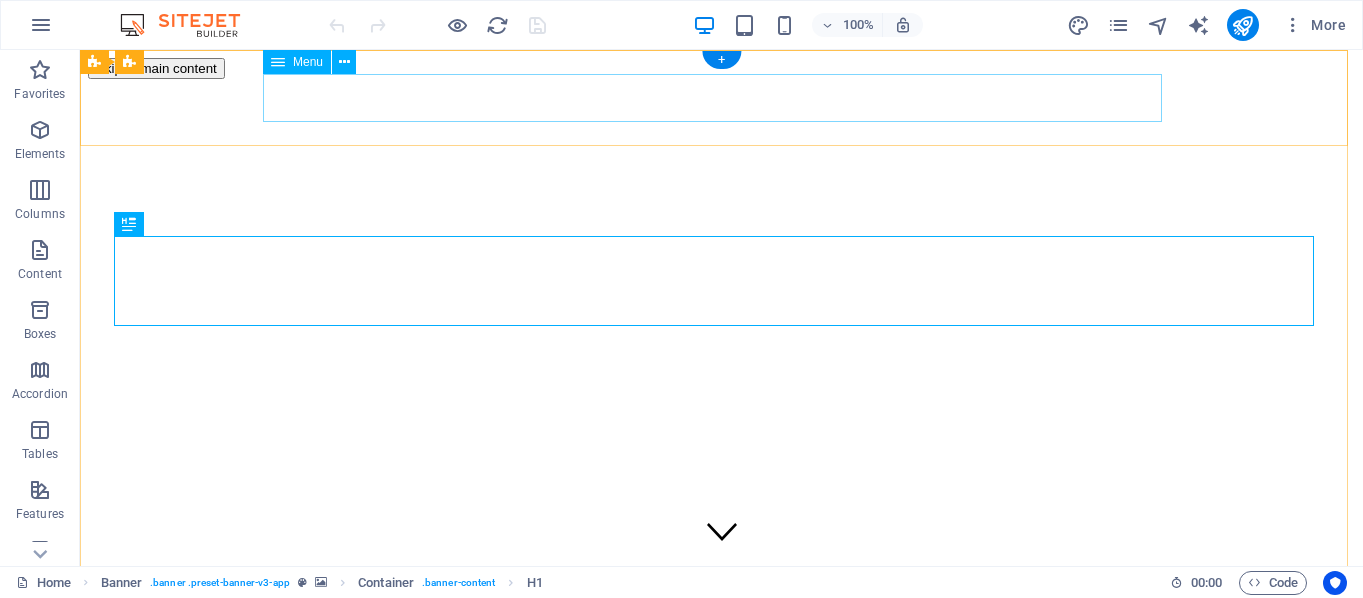 click on "Features Pricing Blog Contact" at bounding box center (721, 1609) 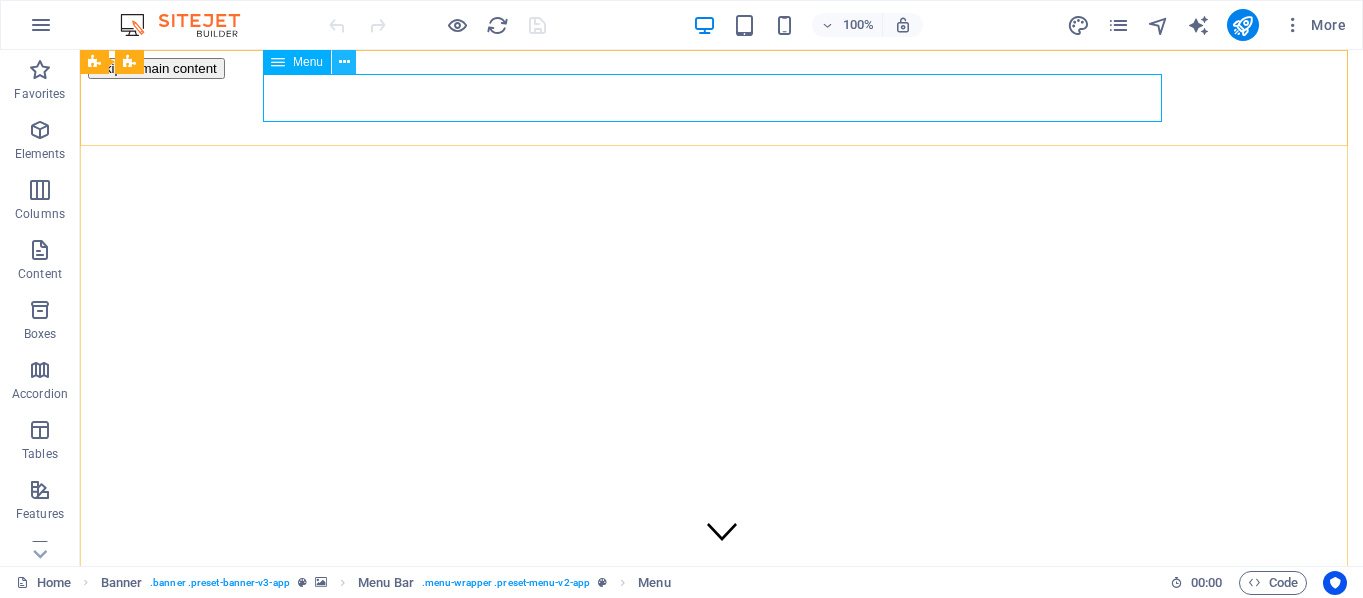 click at bounding box center [344, 62] 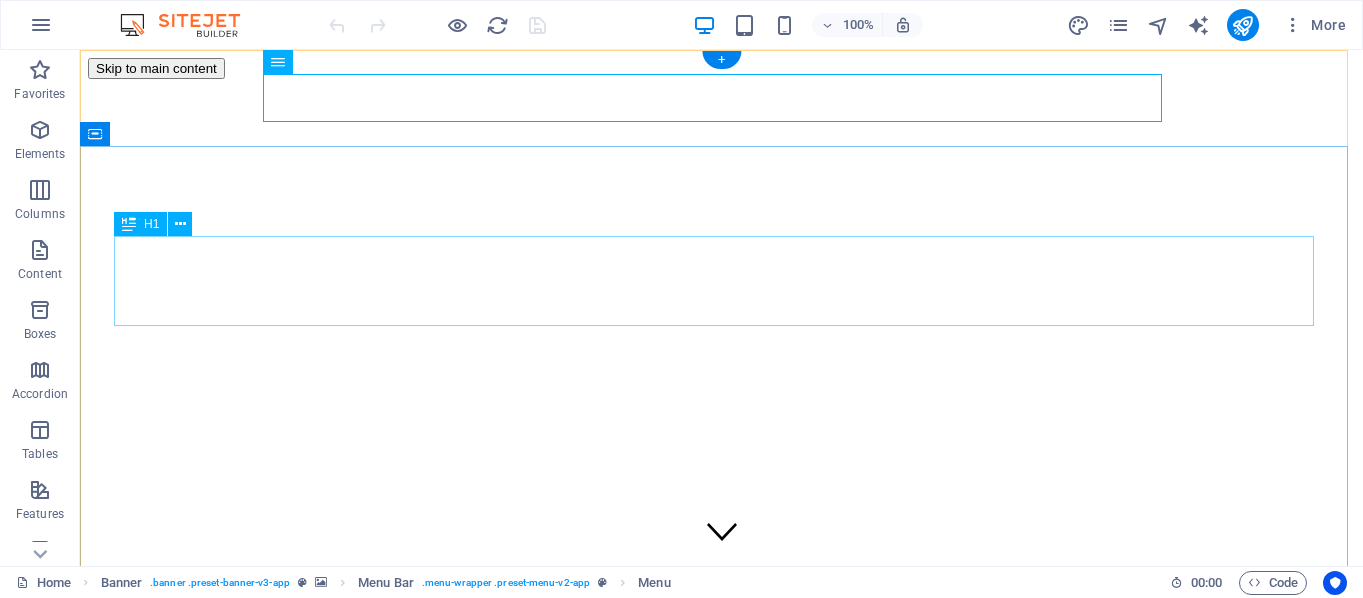 click on "AI app for productivity" at bounding box center [721, 1834] 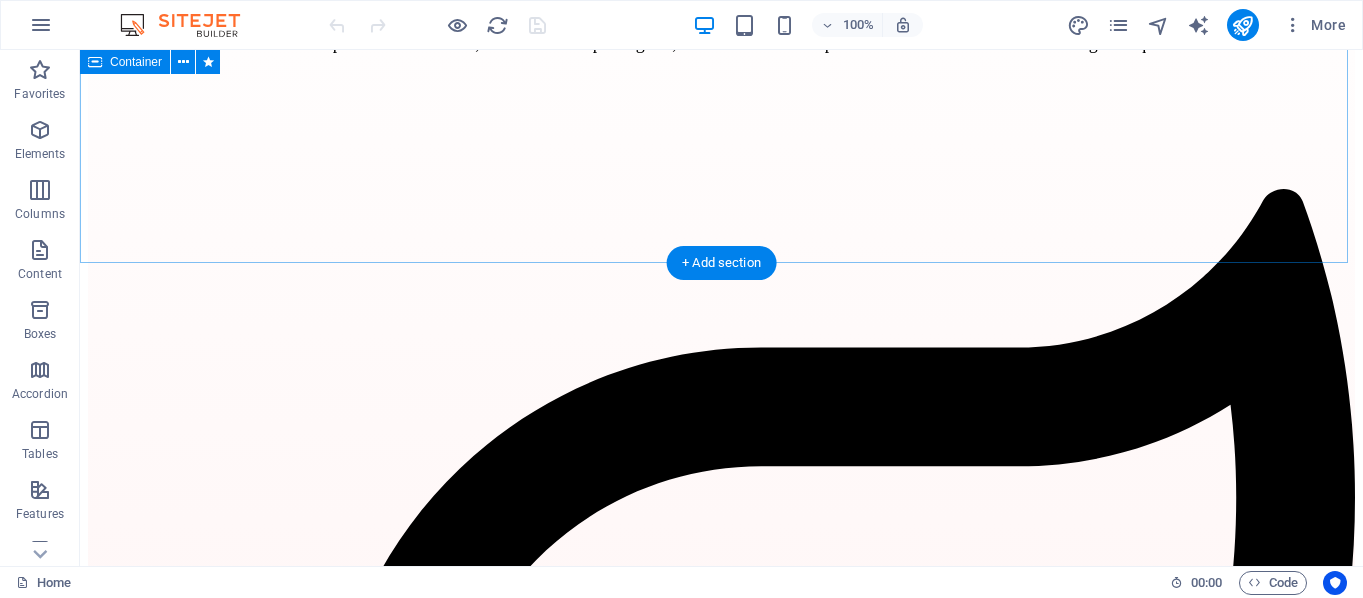 scroll, scrollTop: 4949, scrollLeft: 0, axis: vertical 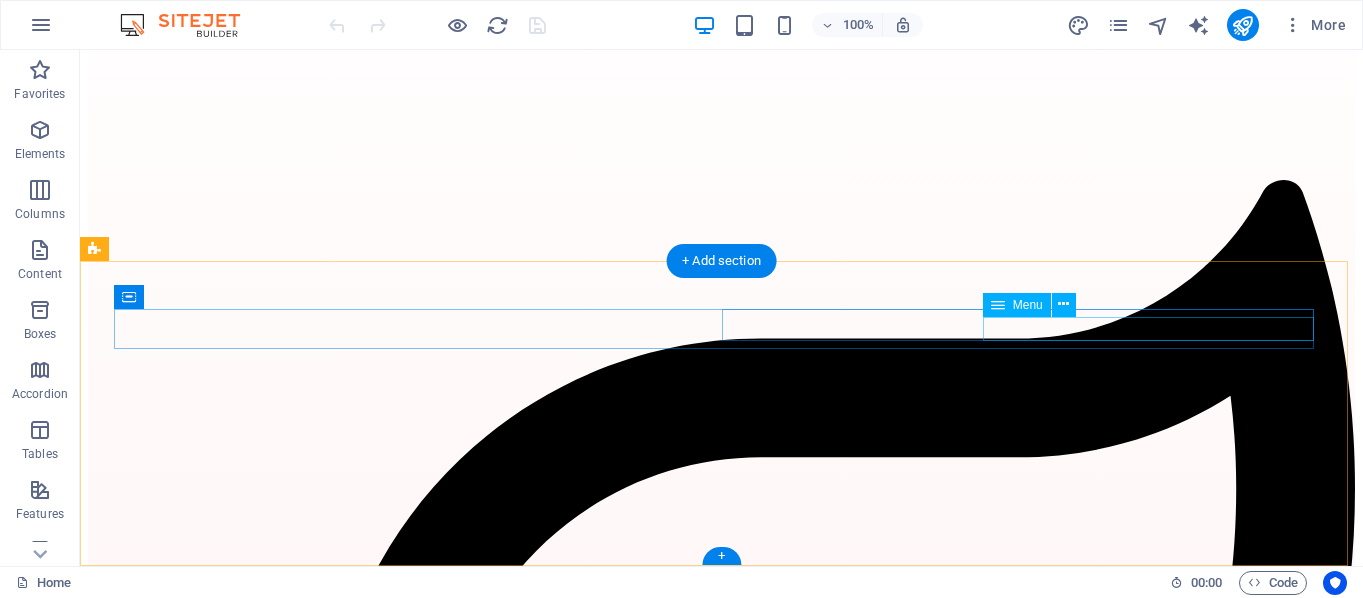 click on "Features Pricing Blog Contact" at bounding box center (721, 50305) 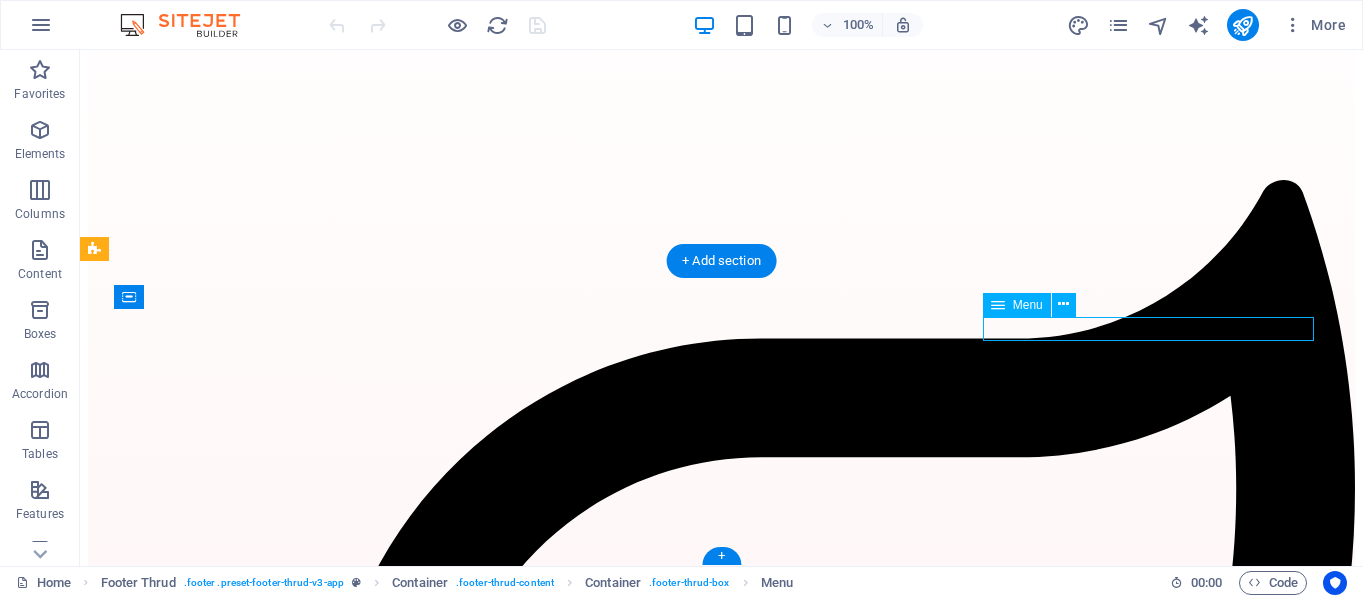 click on "Features Pricing Blog Contact" at bounding box center [721, 50305] 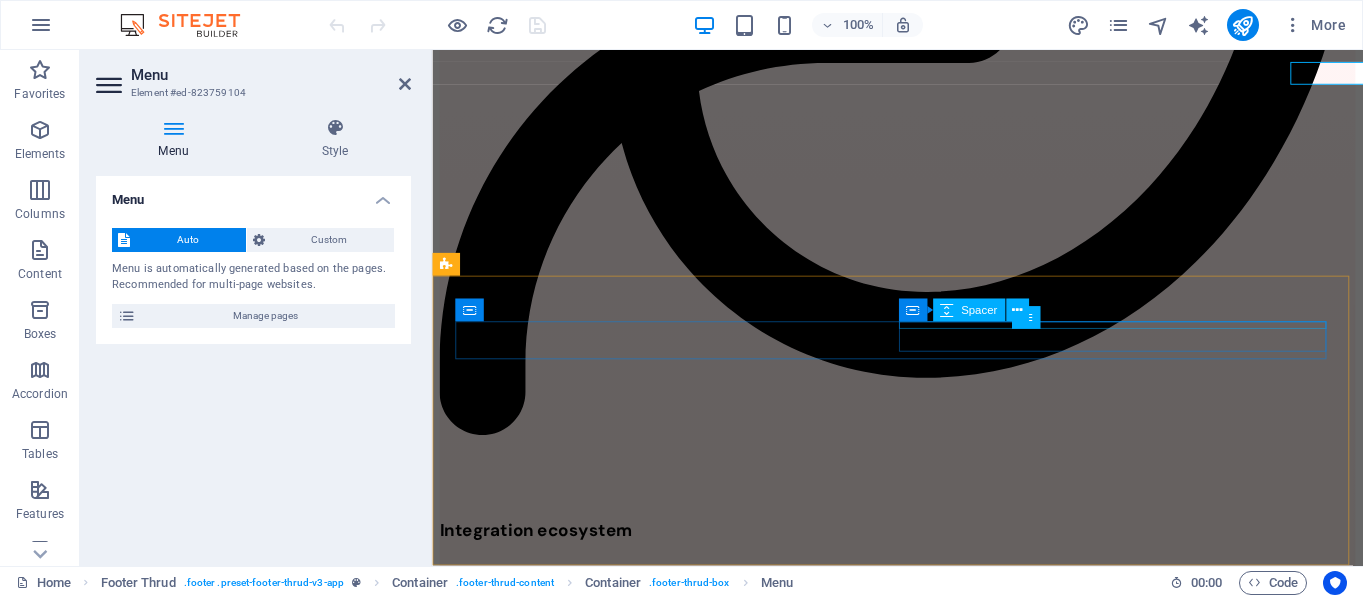 scroll, scrollTop: 5203, scrollLeft: 0, axis: vertical 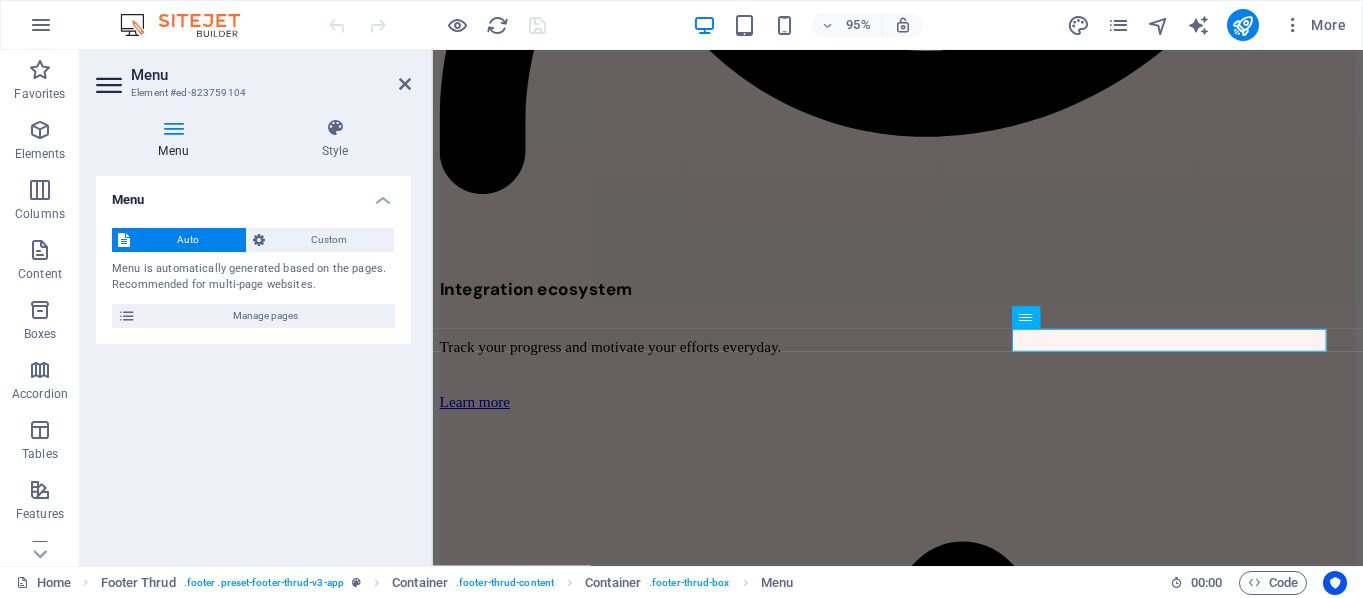click on "Menu Auto Custom Menu is automatically generated based on the pages. Recommended for multi-page websites. Manage pages Menu items 1 None Page External Element Phone Email Page Home Features Pricing Blog Contact Privacy Legal Notice Element
URL /features Phone Email Link text Features Link target New tab Same tab Overlay Title Additional link description, should not be the same as the link text. The title is most often shown as a tooltip text when the mouse moves over the element. Leave empty if uncertain. Relationship Sets the  relationship of this link to the link target . For example, the value "nofollow" instructs search engines not to follow the link. Can be left empty. alternate author bookmark external help license next nofollow noreferrer noopener prev search tag Button Design None Default Primary Secondary 2 None Page External Element Phone Email Page Home Features Pricing Blog Contact Privacy Legal Notice Element
URL /pricing Phone Email Link text Title" at bounding box center (253, 363) 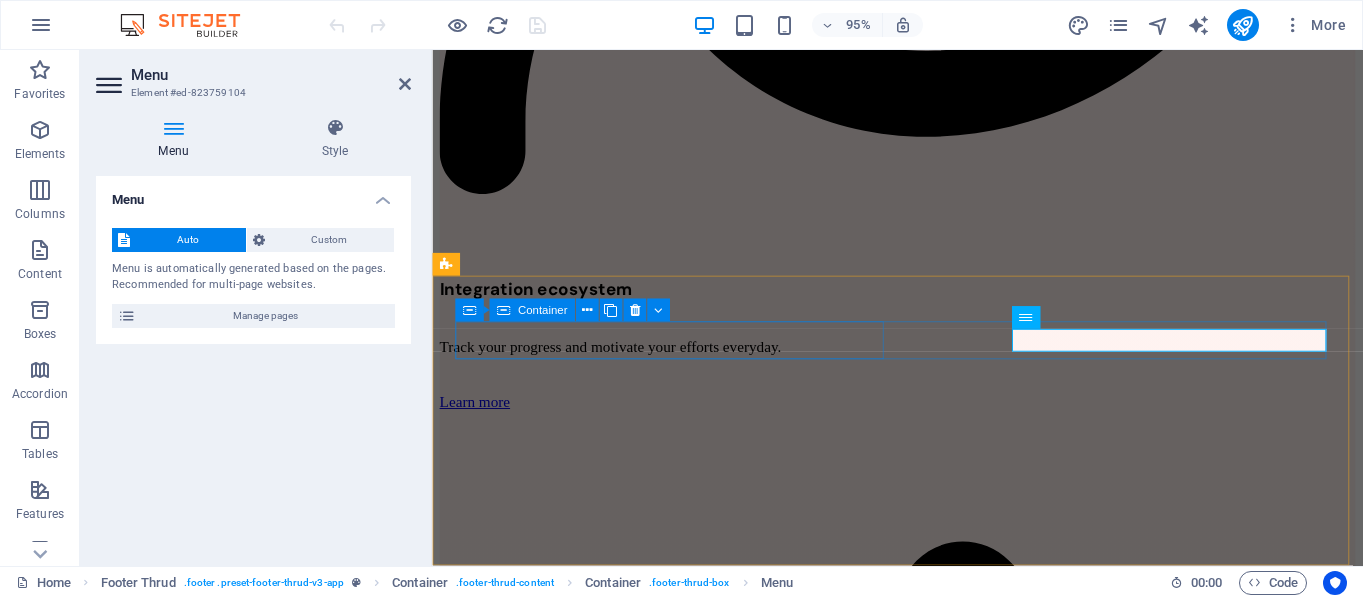 click at bounding box center [922, 38249] 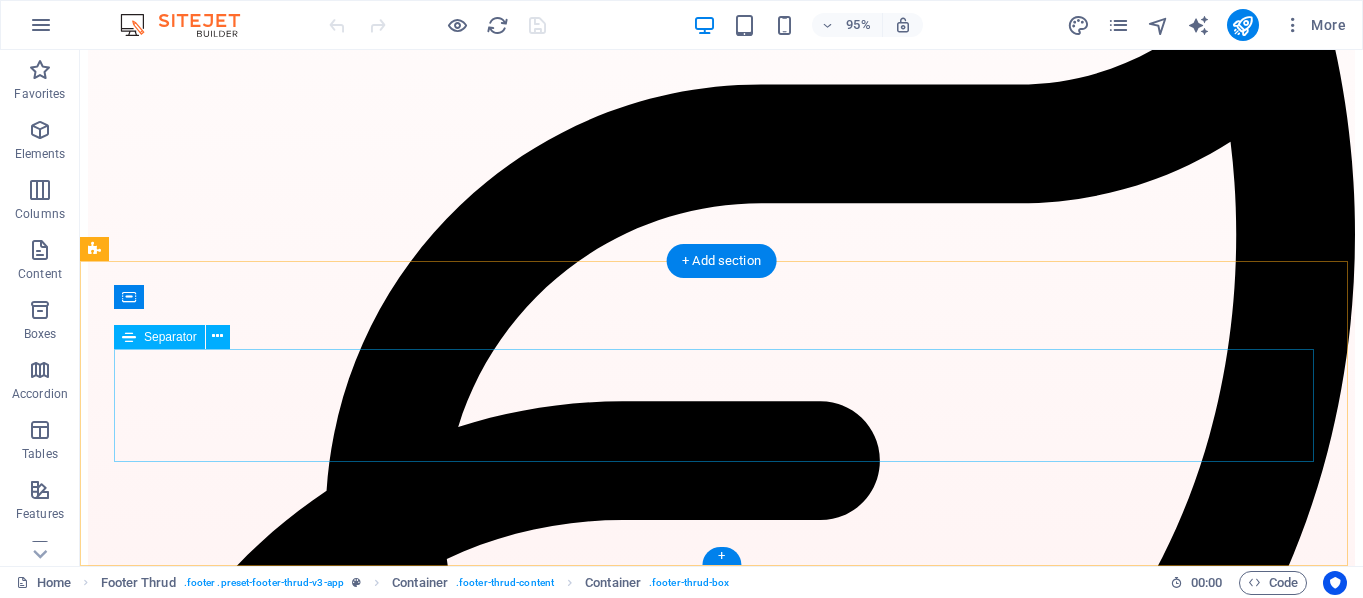 scroll, scrollTop: 4949, scrollLeft: 0, axis: vertical 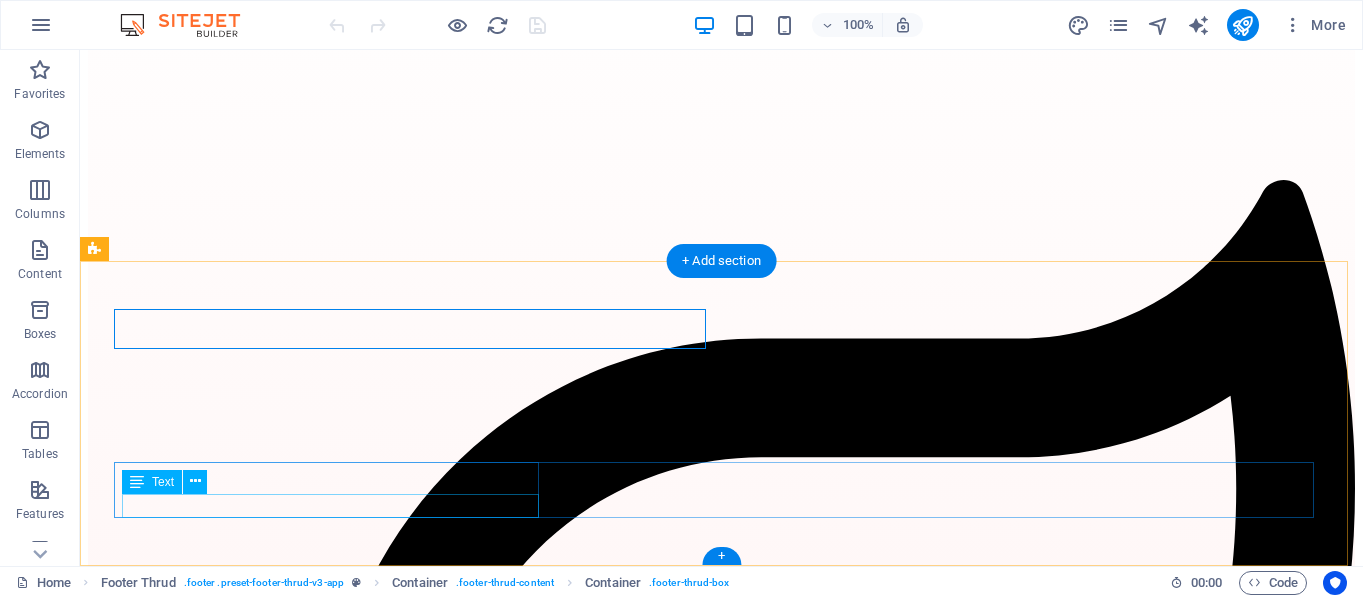 click on "Legal Notice  |  Privacy Policy" at bounding box center [725, 50459] 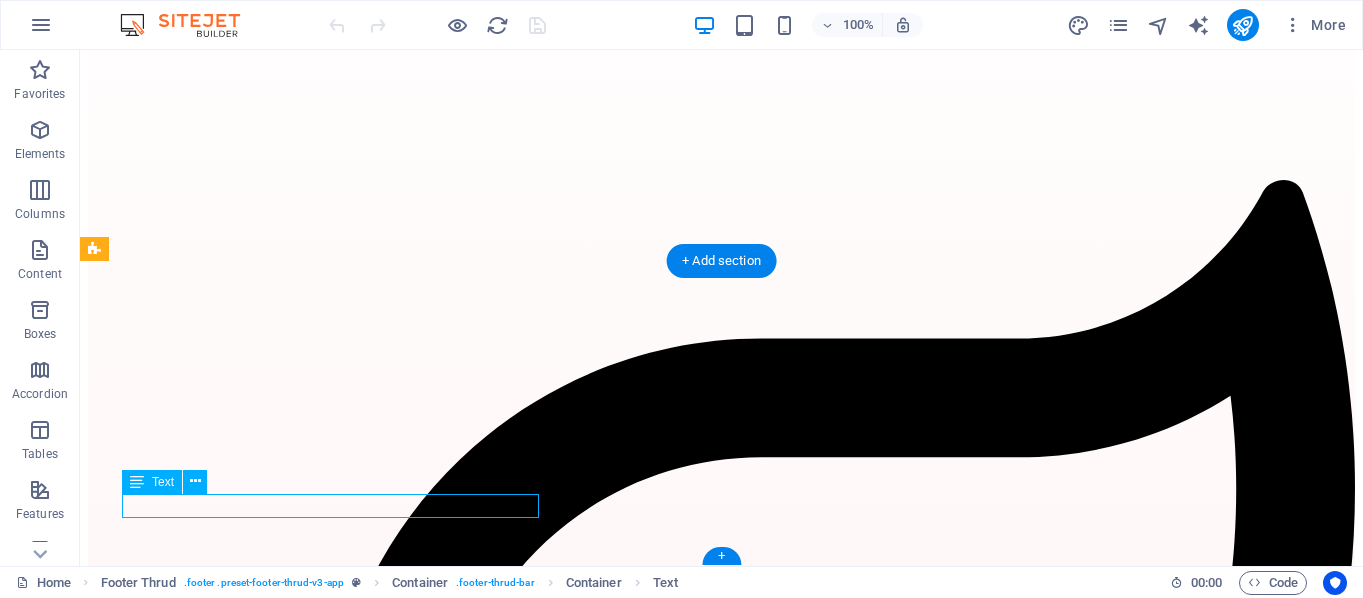 click on "Legal Notice  |  Privacy Policy" at bounding box center (725, 50459) 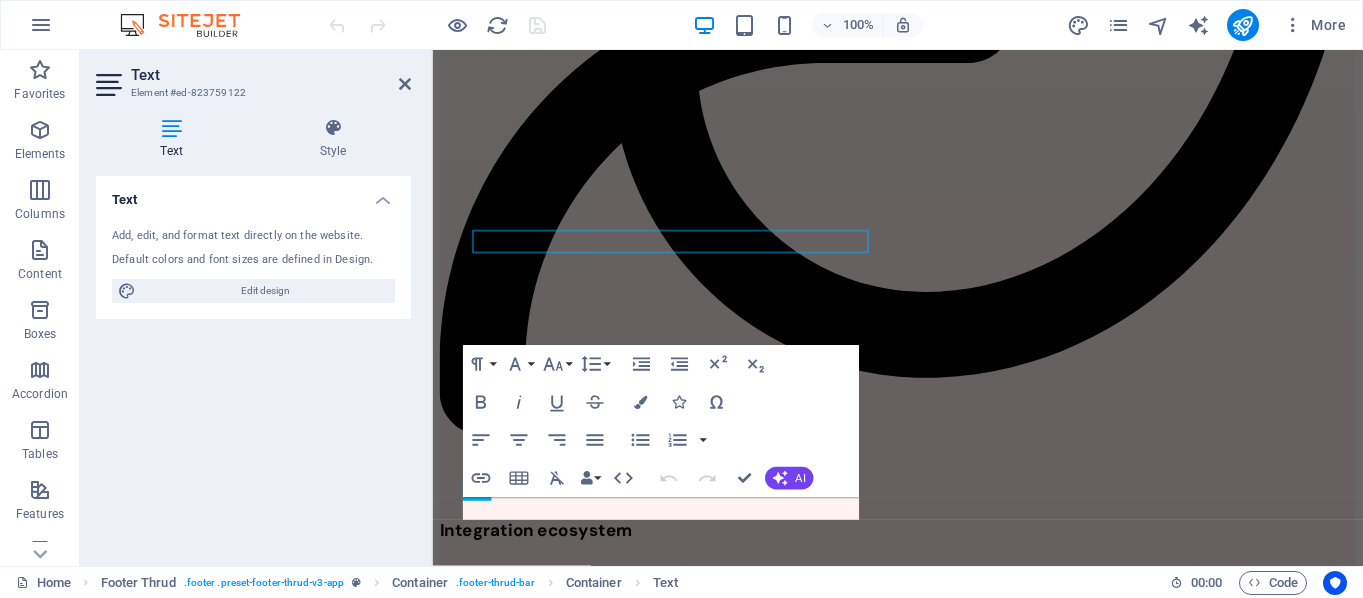 scroll, scrollTop: 5203, scrollLeft: 0, axis: vertical 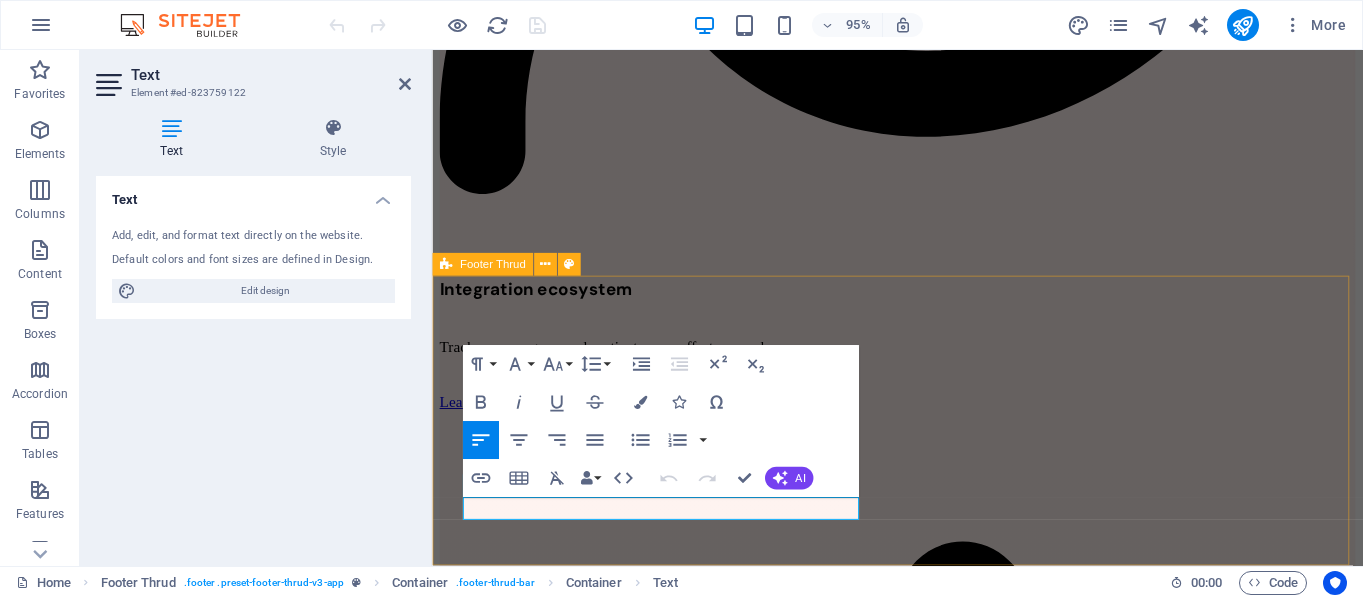 click on "Features Pricing Blog Contact
[DOMAIN]   Legal Notice  |  Privacy Policy" at bounding box center [922, 40939] 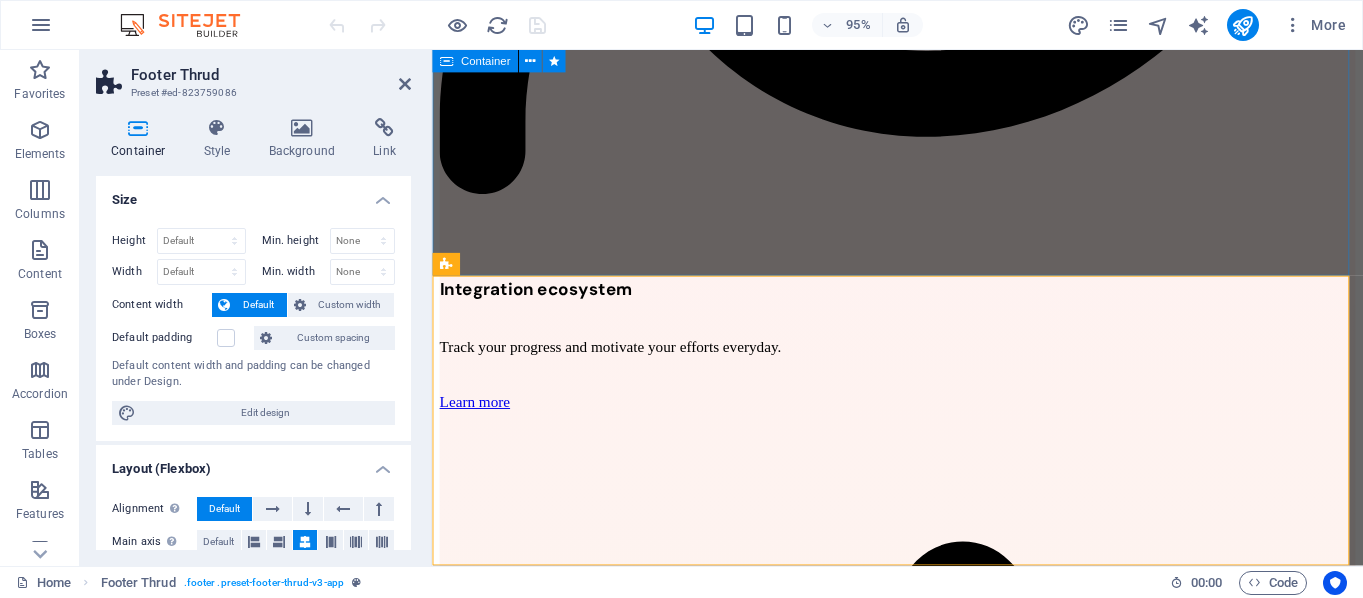 click on "Don’t miss it, download the app Lorem ipsum dolor sit amet, consectetur adipiscing elit, sed do eiusmod tempor incididunt ut labore et dolore magna aliqua. Download App" at bounding box center (922, 37946) 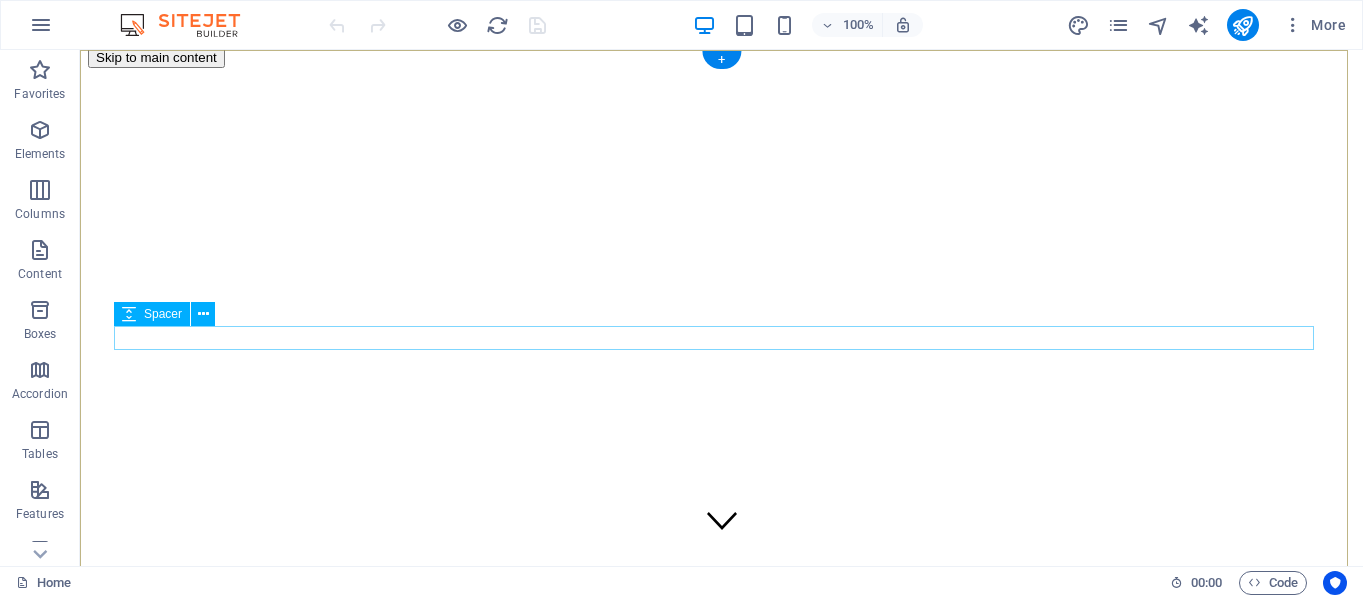 scroll, scrollTop: 0, scrollLeft: 0, axis: both 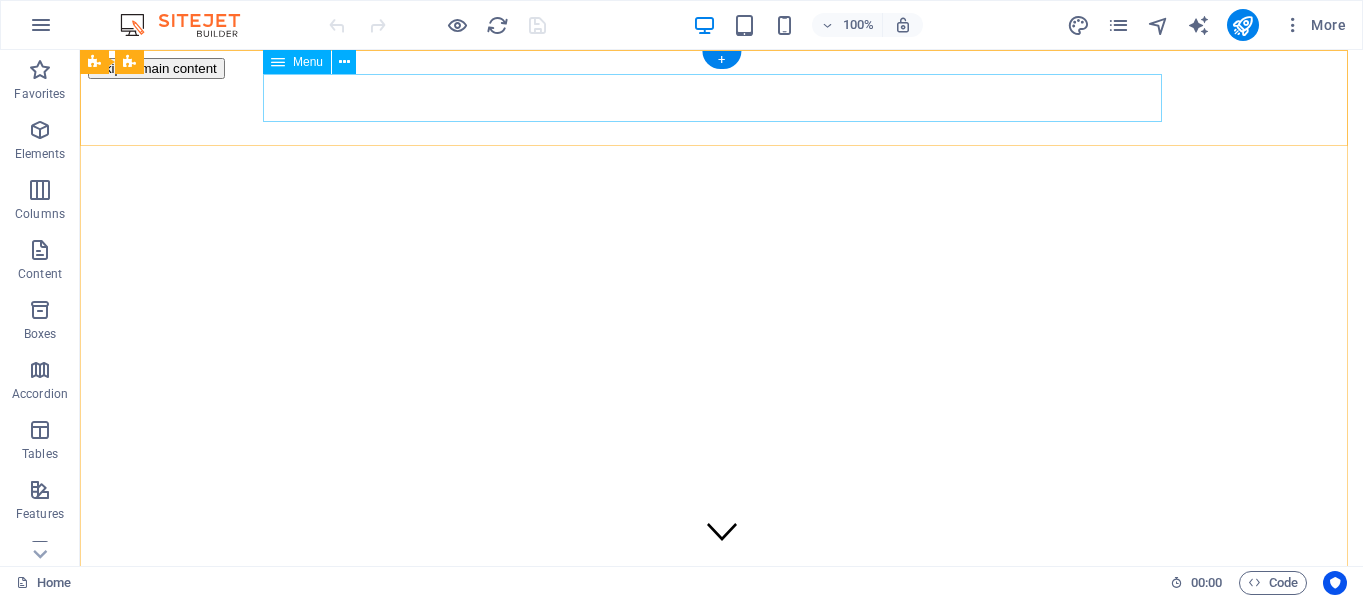 click on "Features Pricing Blog Contact" at bounding box center (721, 1609) 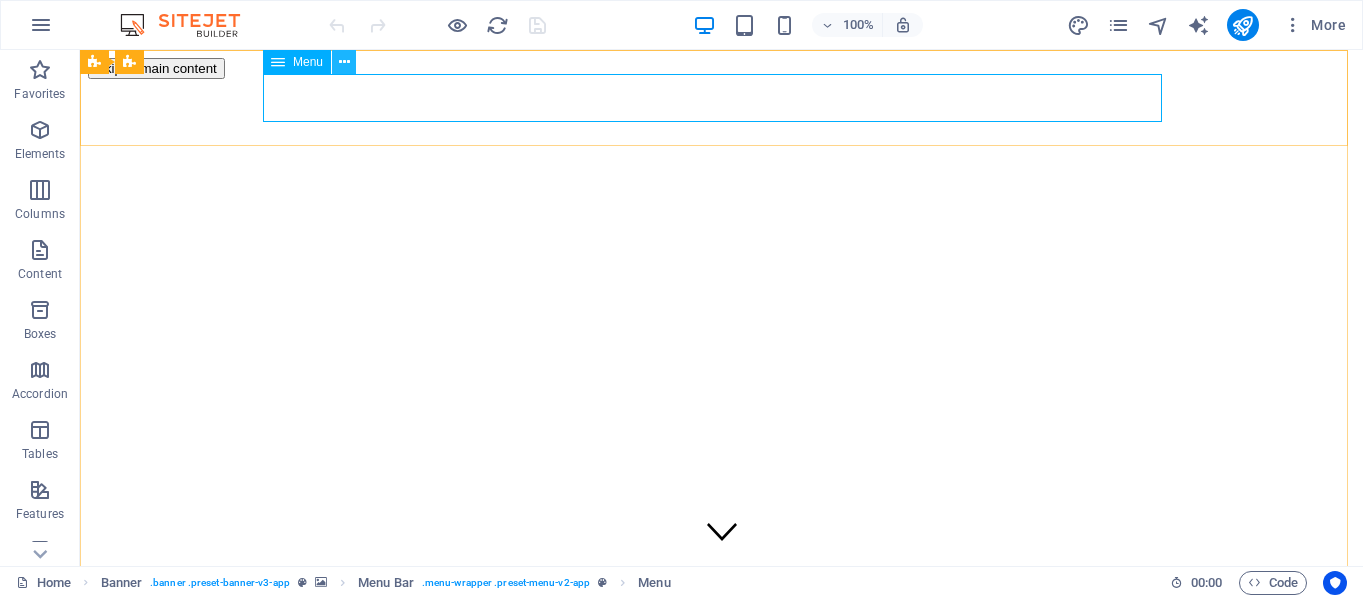click at bounding box center (344, 62) 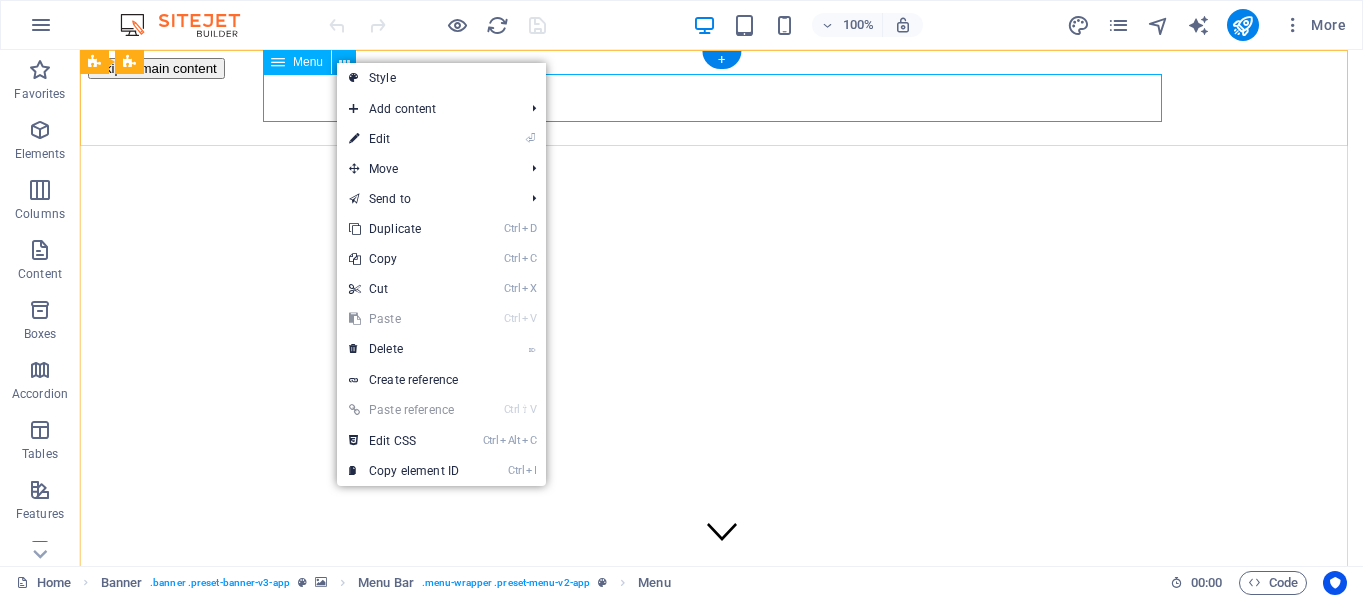 click on "Features Pricing Blog Contact" at bounding box center [721, 1609] 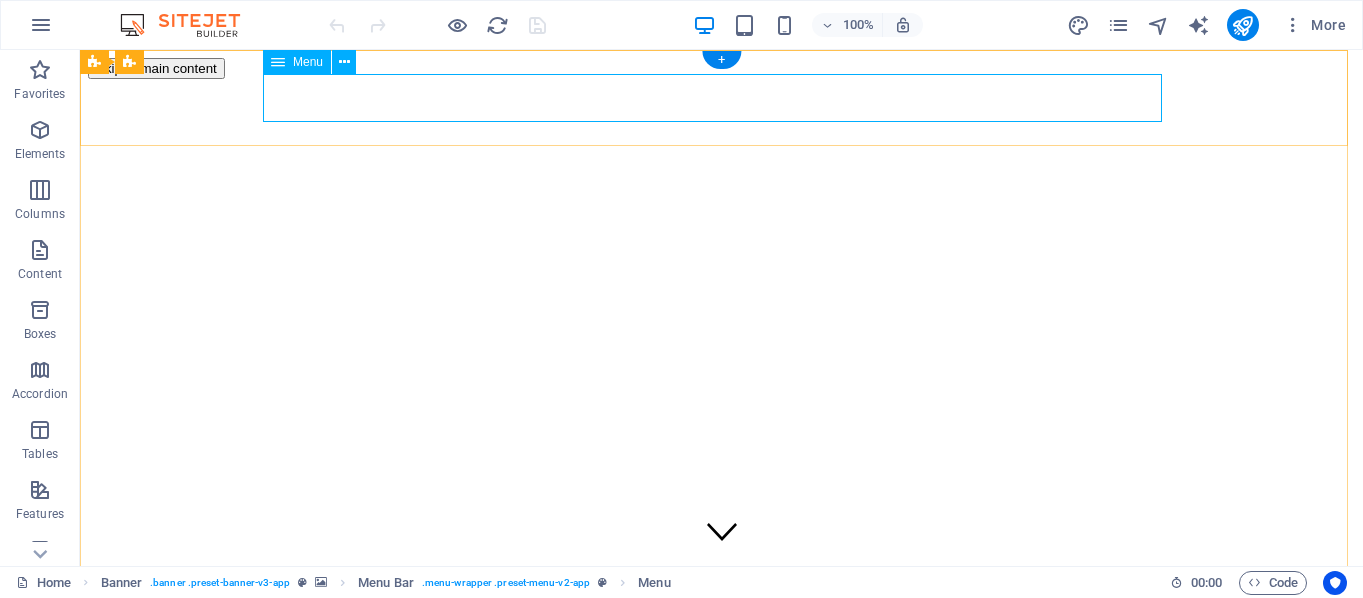 click on "Features Pricing Blog Contact" at bounding box center (721, 1609) 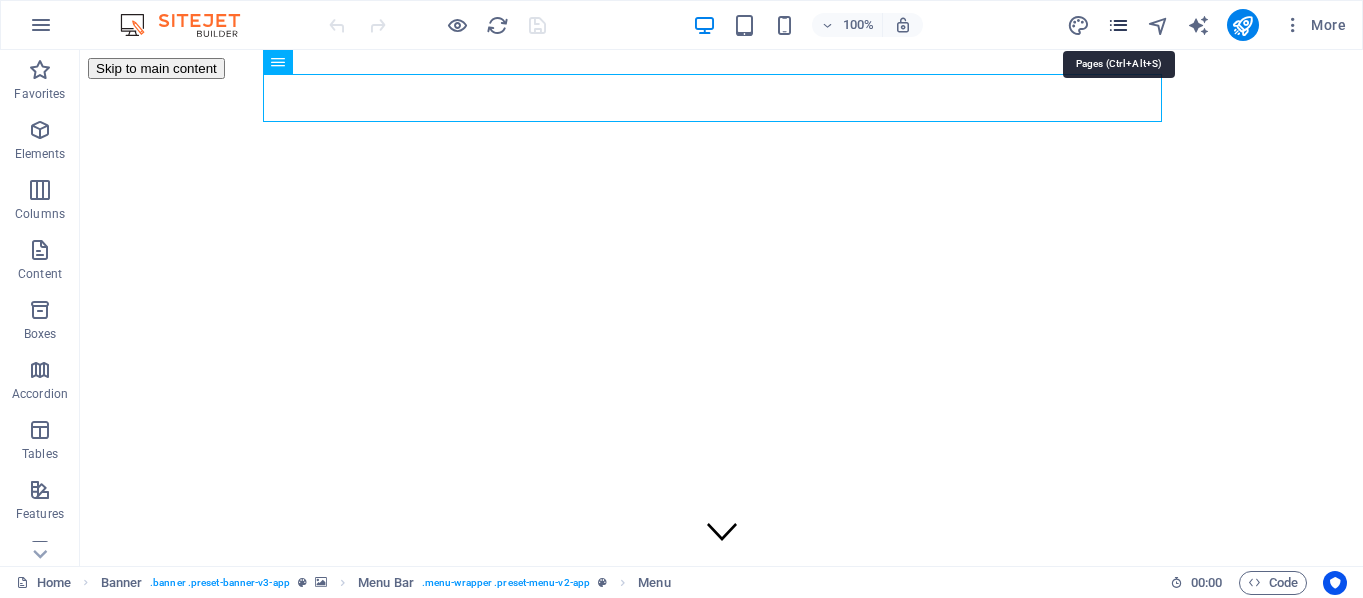 click at bounding box center [1118, 25] 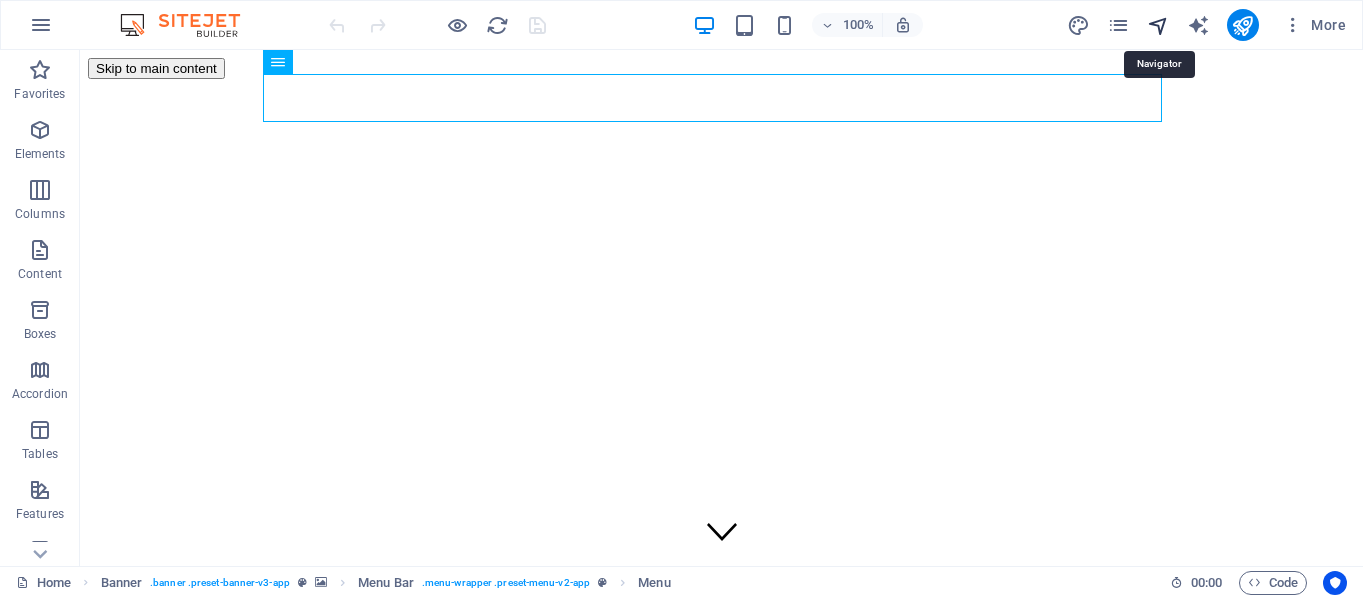 click at bounding box center (1158, 25) 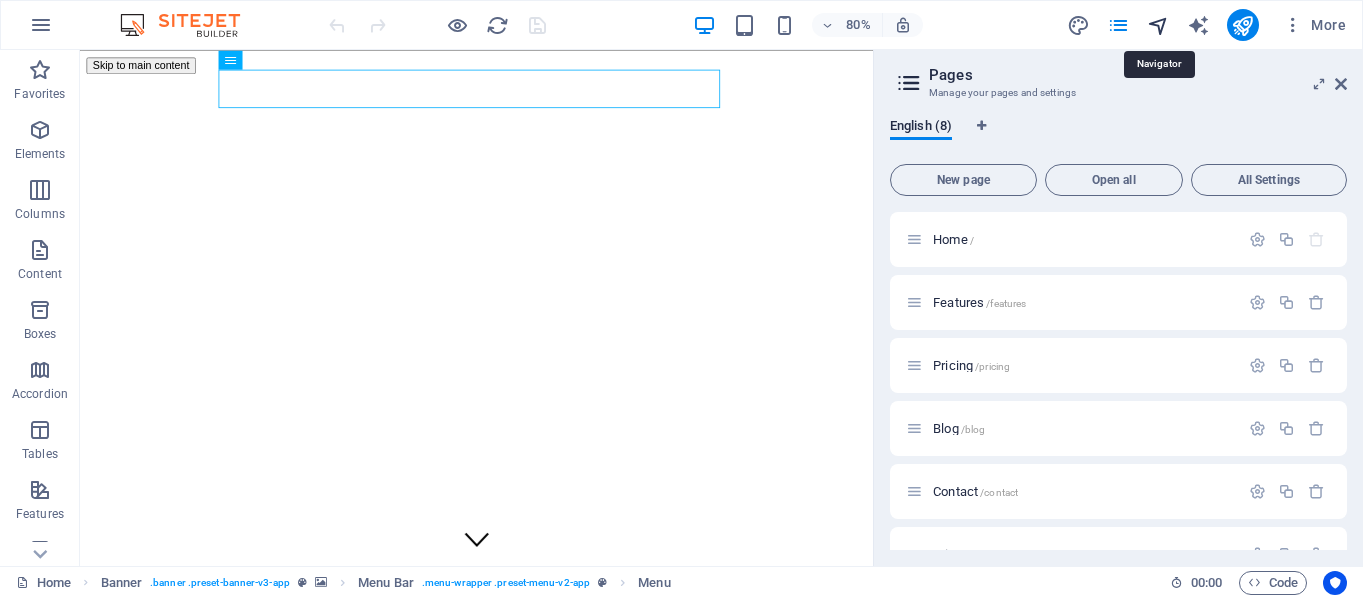 click at bounding box center [1158, 25] 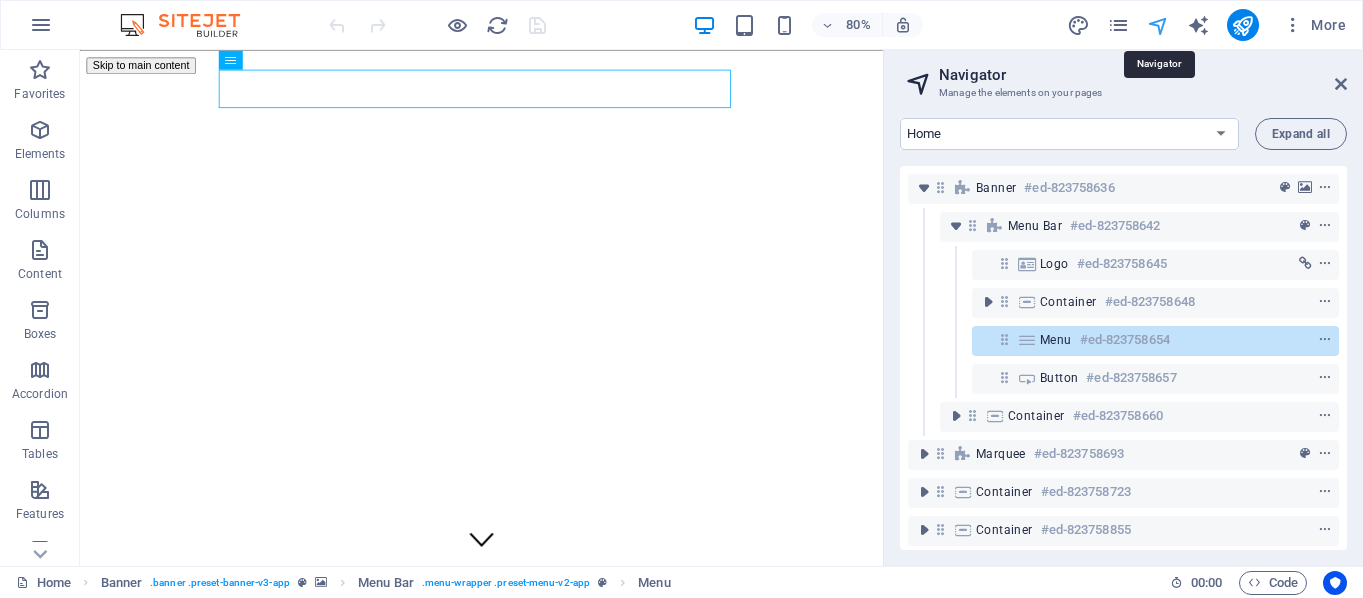 click at bounding box center (1158, 25) 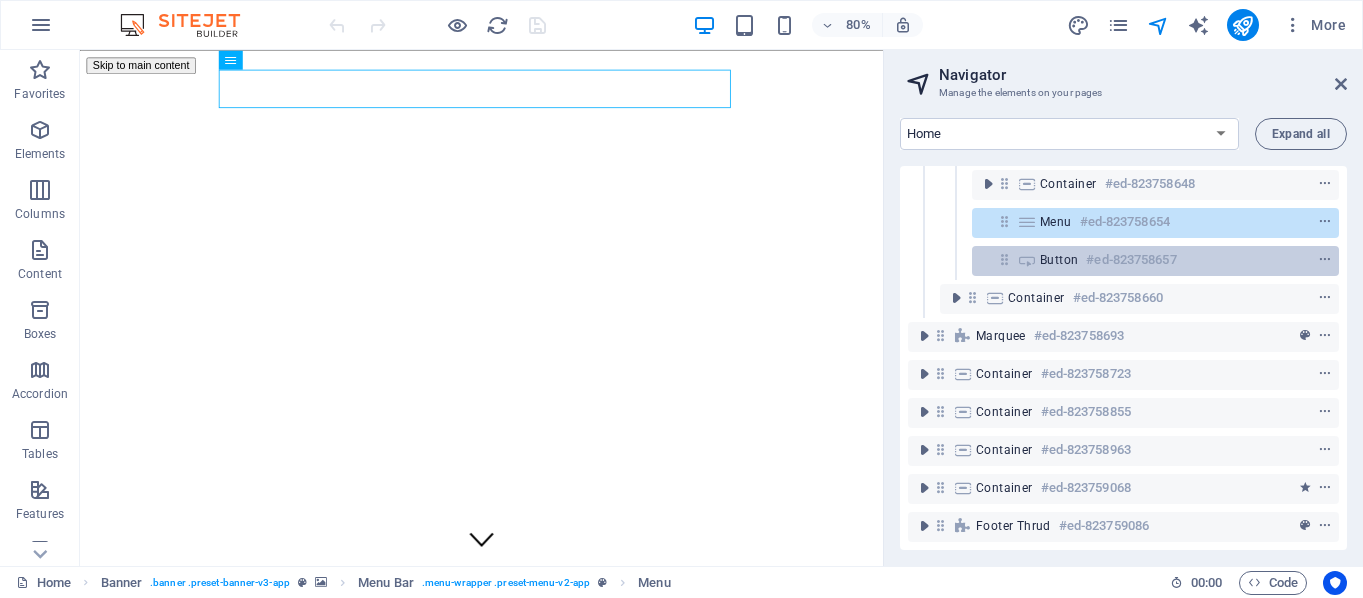 scroll, scrollTop: 0, scrollLeft: 0, axis: both 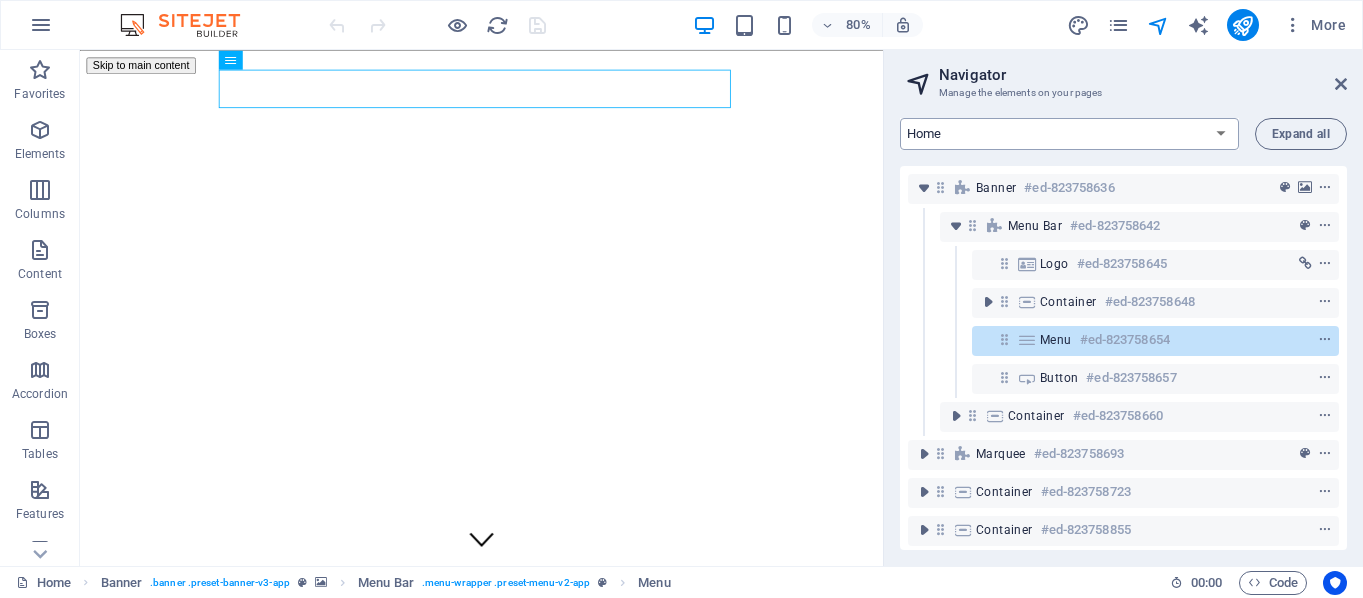 click on "Home  Features  Pricing  Blog  Contact  Privacy  Legal Notice  Posts: Single Page Layout" at bounding box center [1069, 134] 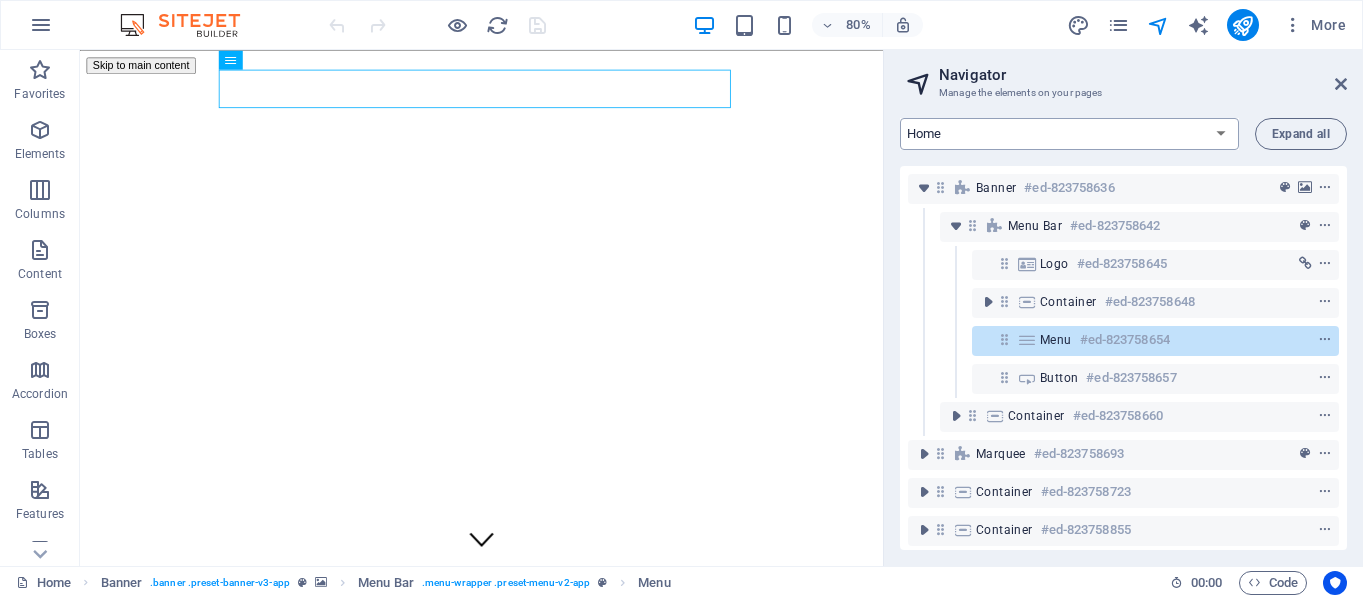 select on "15856062-en" 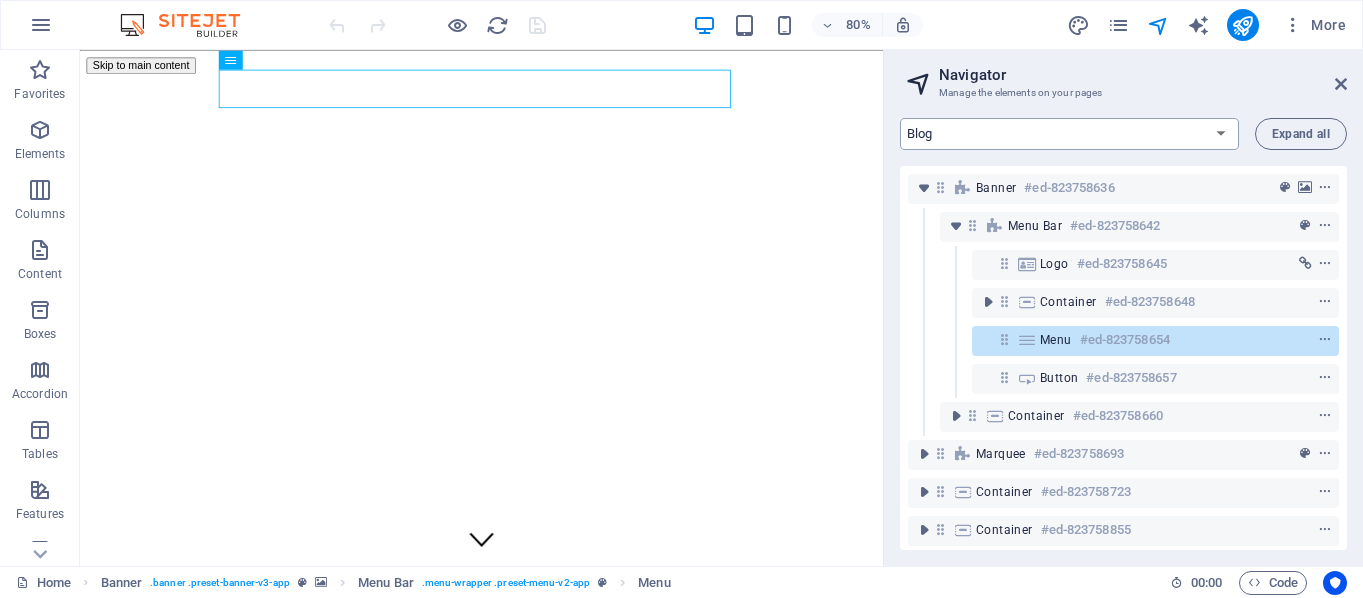 click on "Home  Features  Pricing  Blog  Contact  Privacy  Legal Notice  Posts: Single Page Layout" at bounding box center (1069, 134) 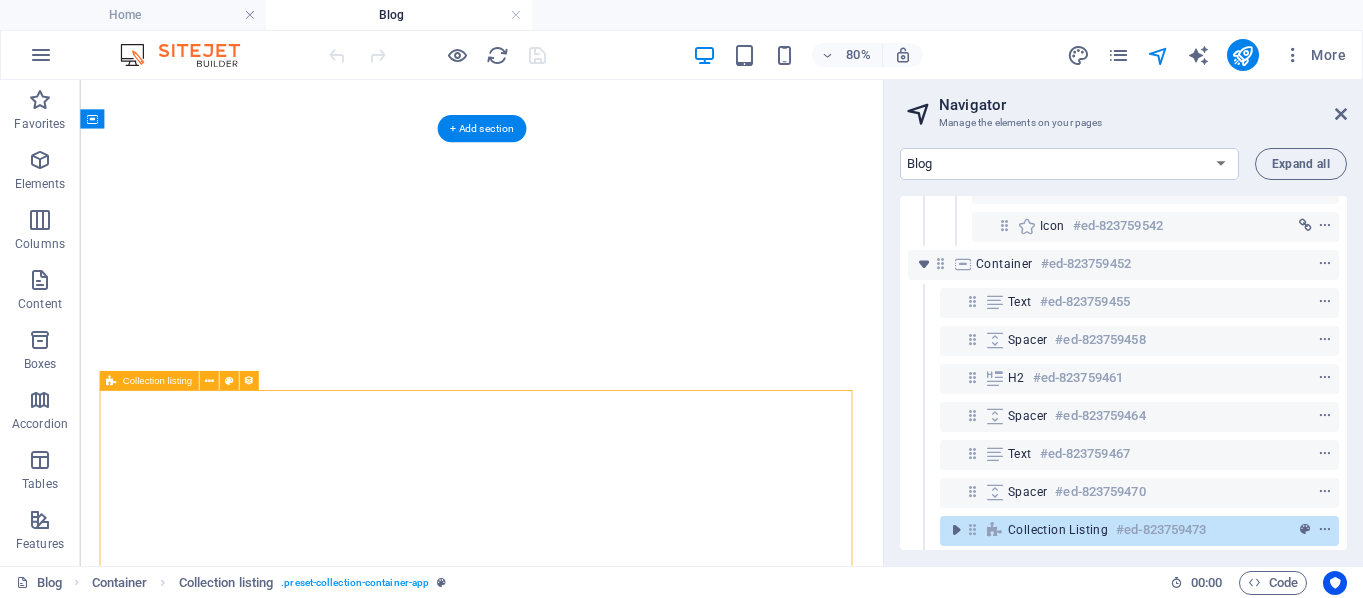 scroll, scrollTop: 391, scrollLeft: 0, axis: vertical 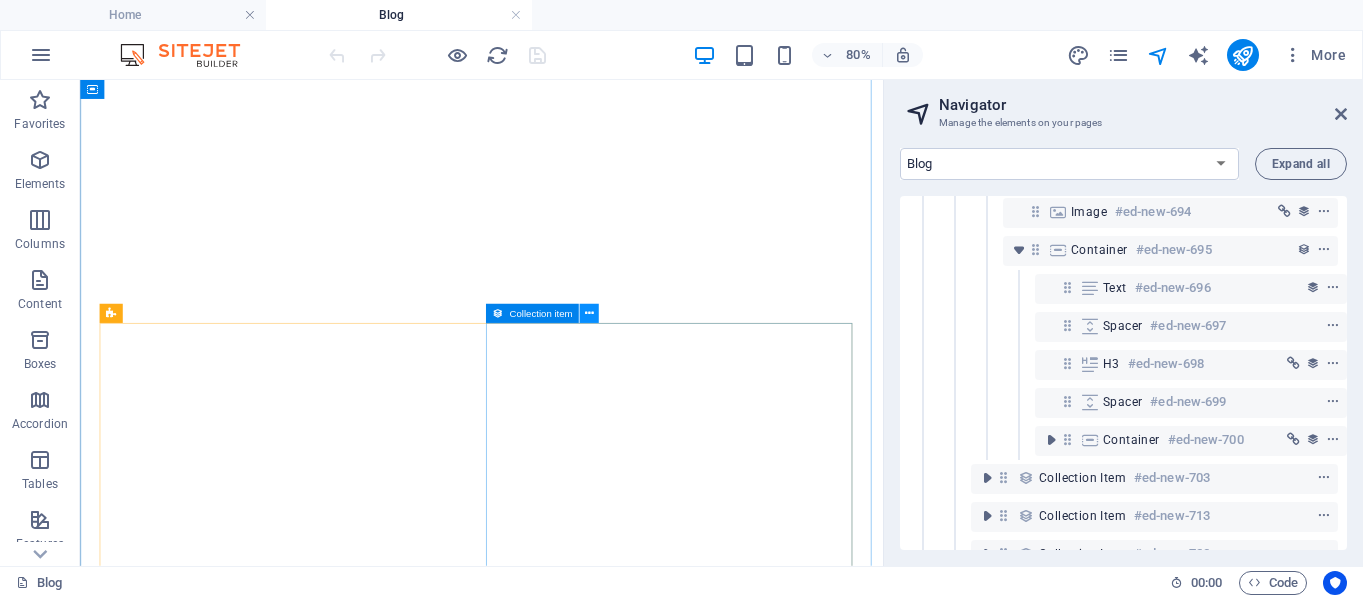 click at bounding box center (589, 313) 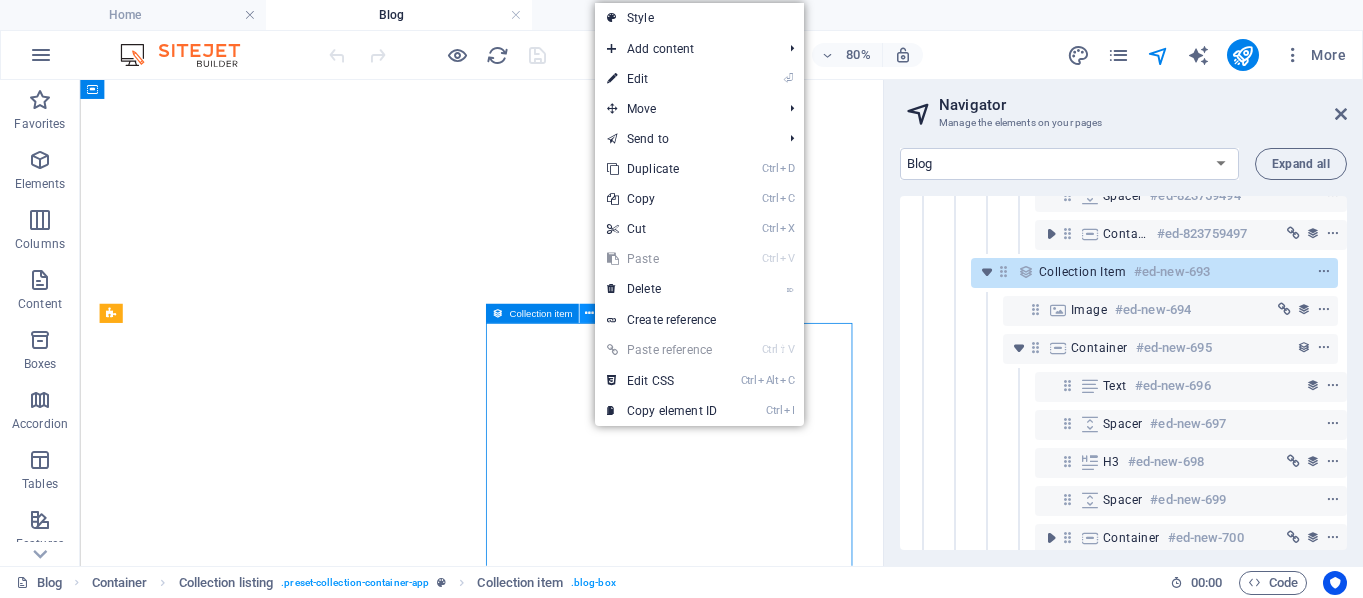 scroll, scrollTop: 804, scrollLeft: 5, axis: both 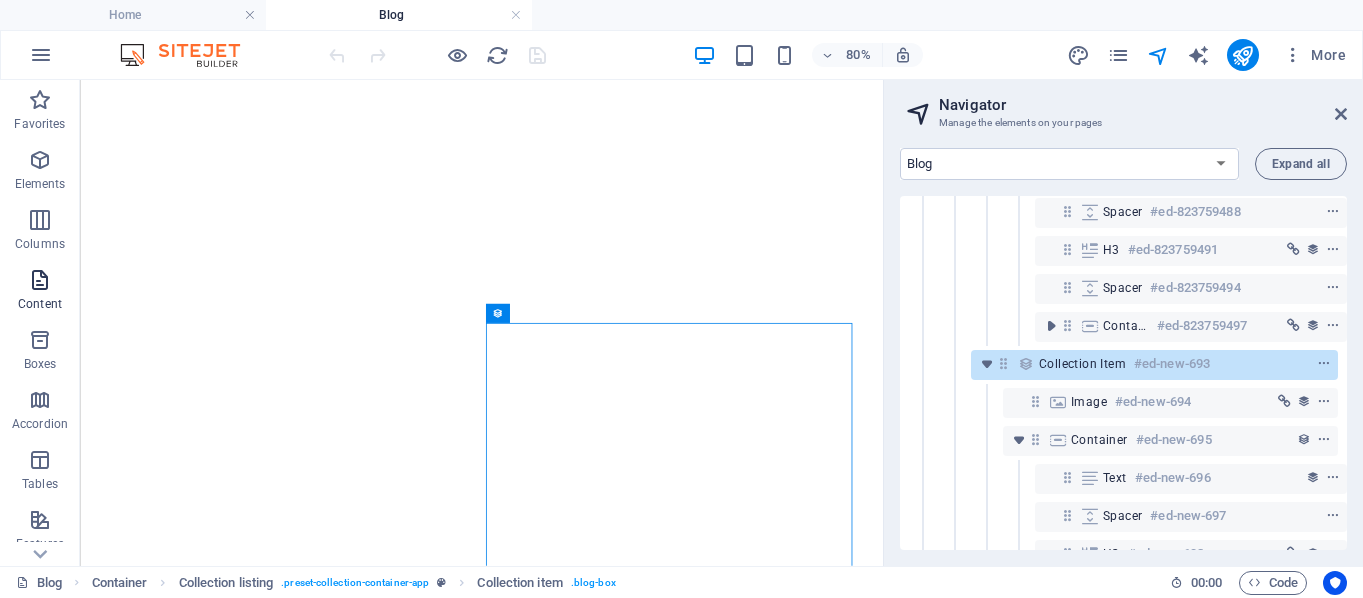 click at bounding box center (40, 280) 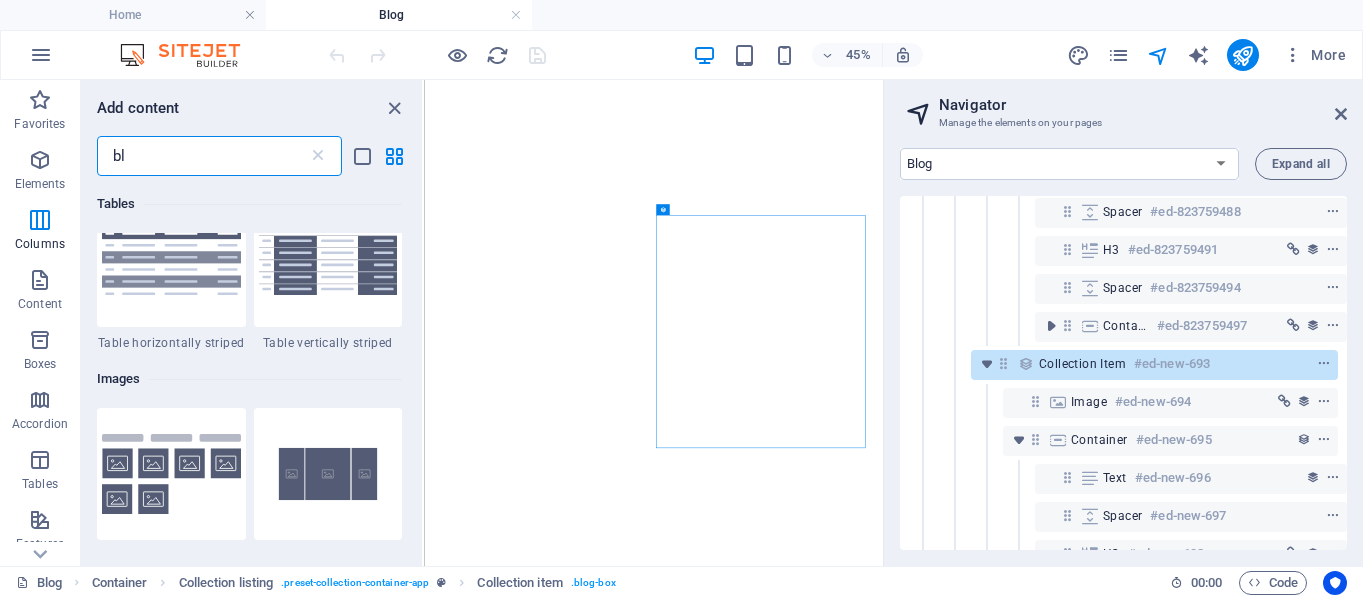 scroll, scrollTop: 0, scrollLeft: 0, axis: both 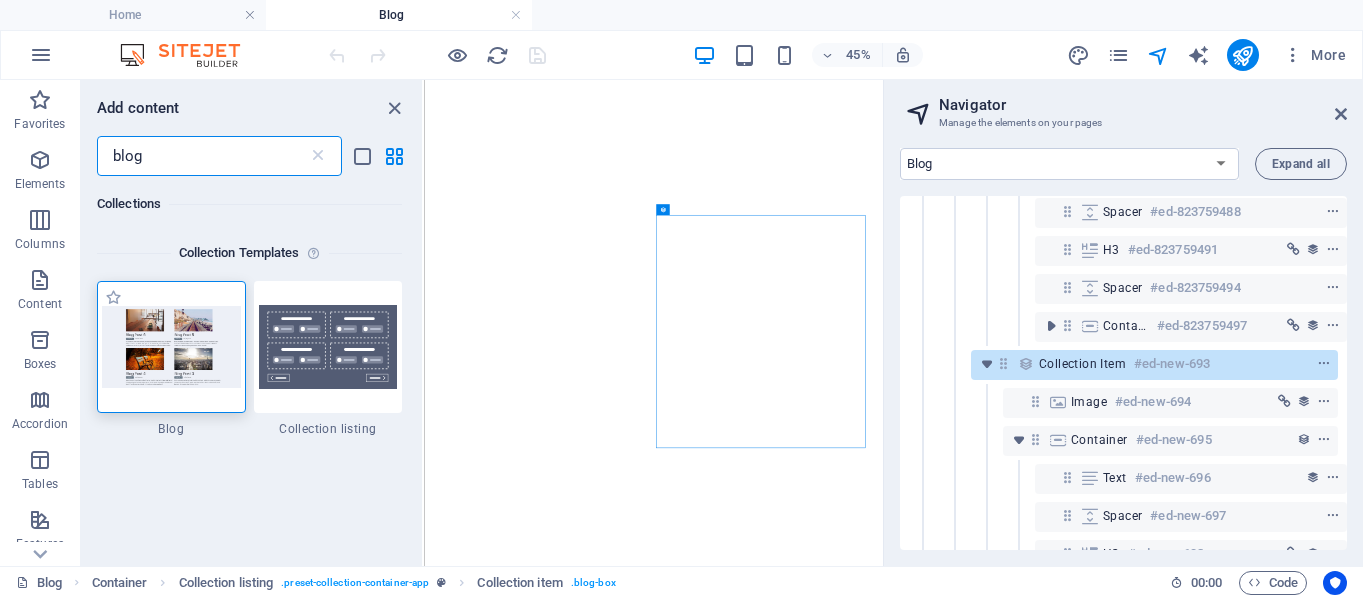 type on "blog" 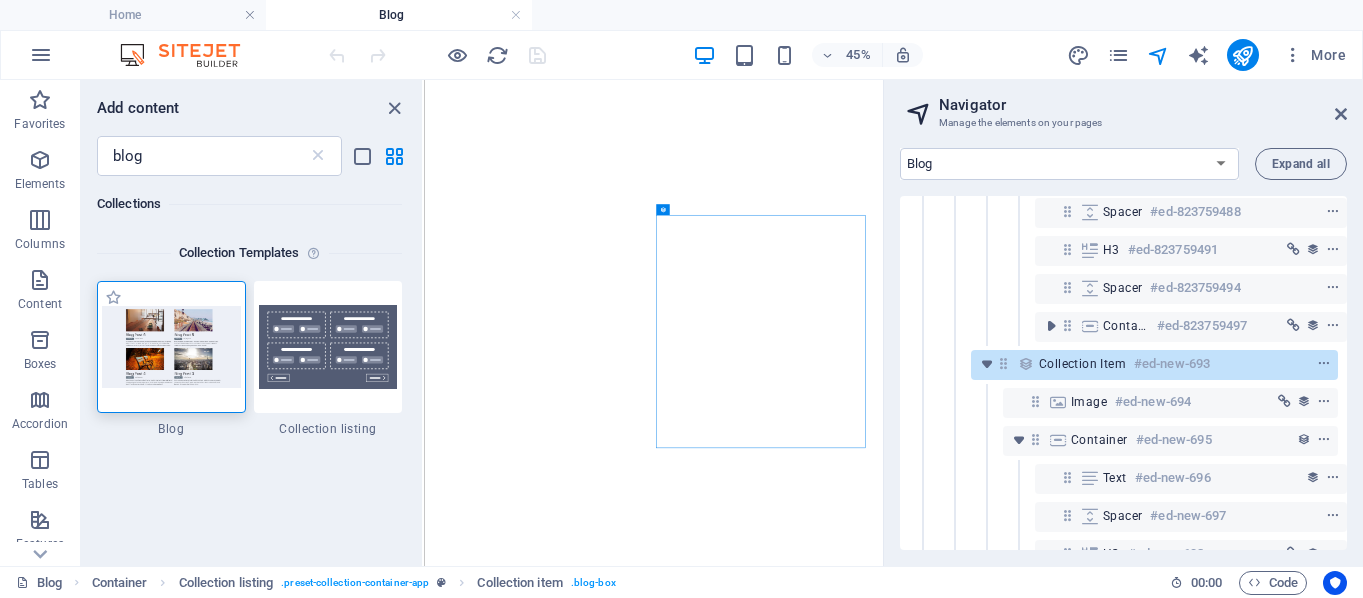 click at bounding box center [171, 347] 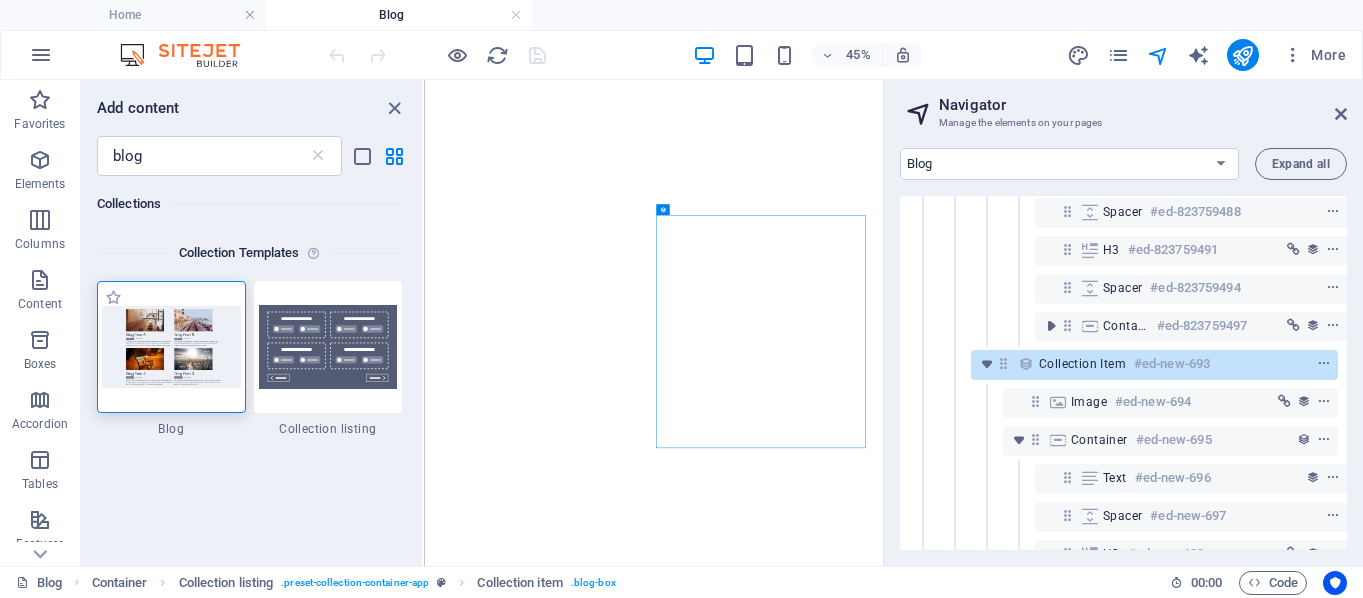 click at bounding box center (171, 347) 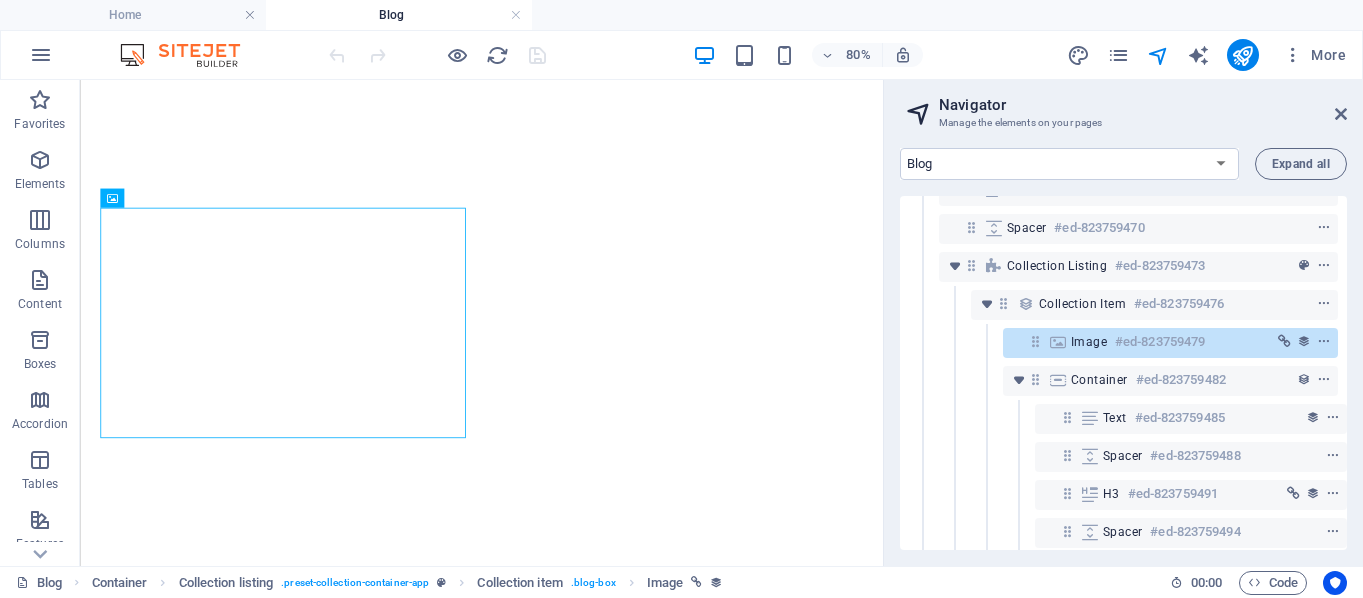 scroll, scrollTop: 538, scrollLeft: 5, axis: both 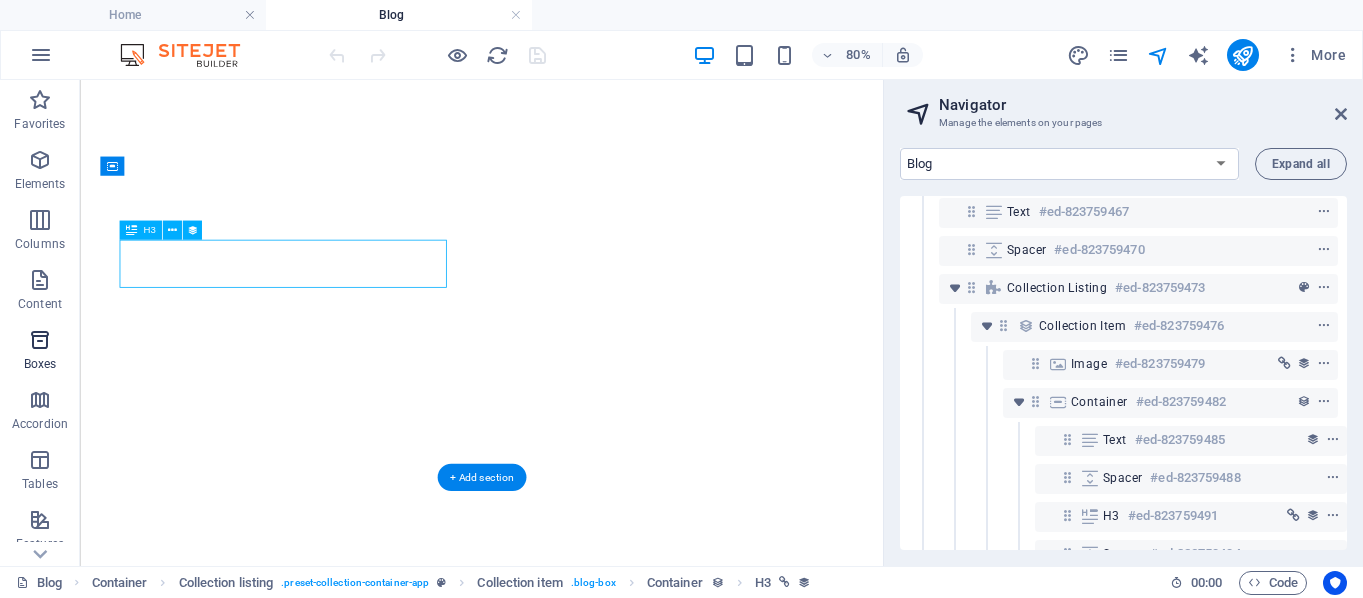 click on "Drag here to replace the existing content. Press “Ctrl” if you want to create a new element.
H1   Banner   Banner   Container   Reference   Spacer   Text   Spacer   Button   Container   H2   Text   Spacer   Container   Collection listing   Container   Reference   Reference   Image   Collection item   Image   Collection item   Spacer   Spacer   Container   Text   Spacer   H3   H3   Container   Spacer   Text   Container   Collection item   Image   Collection item   Spacer   Container   Collection item   Image   Collection listing   Container   Collection item   Container   Text   Spacer   H3   Spacer   Container + Add section + Add section" at bounding box center [481, 323] 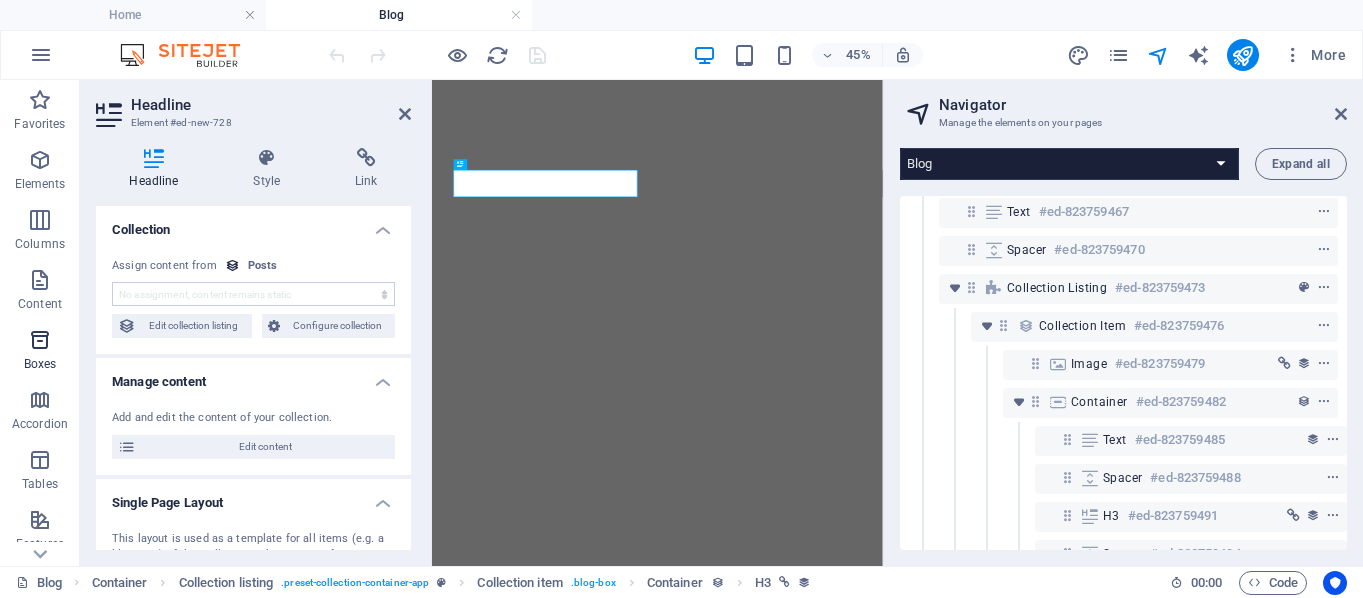 scroll, scrollTop: 1374, scrollLeft: 5, axis: both 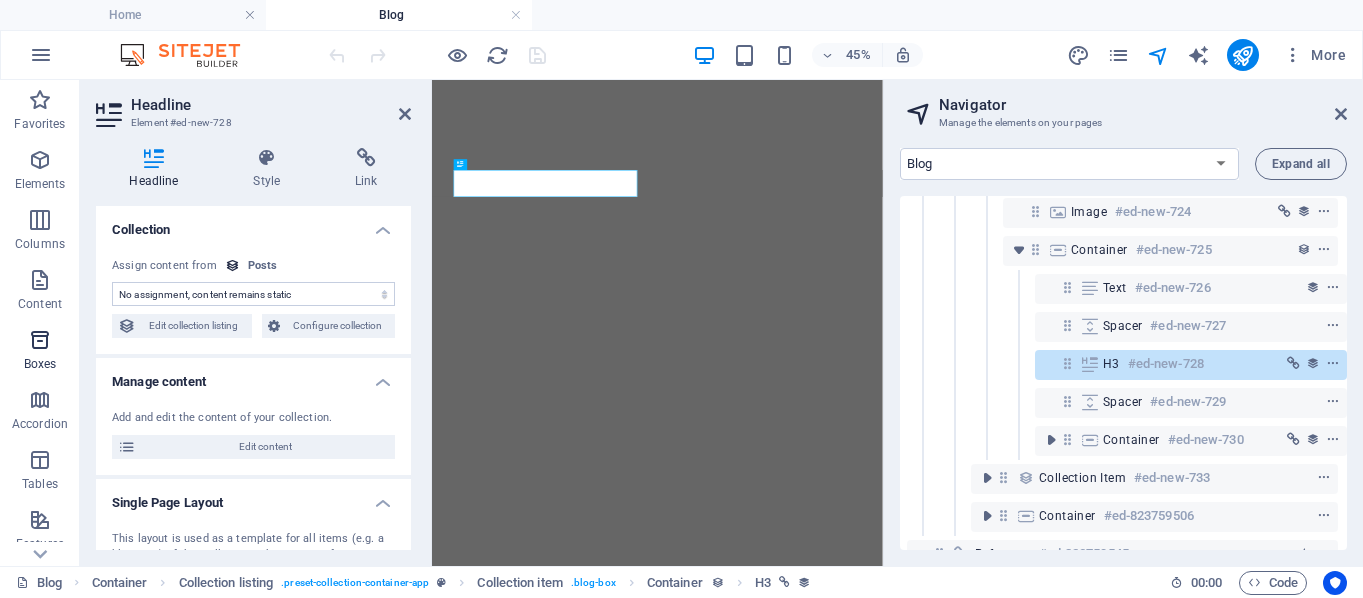 select on "name" 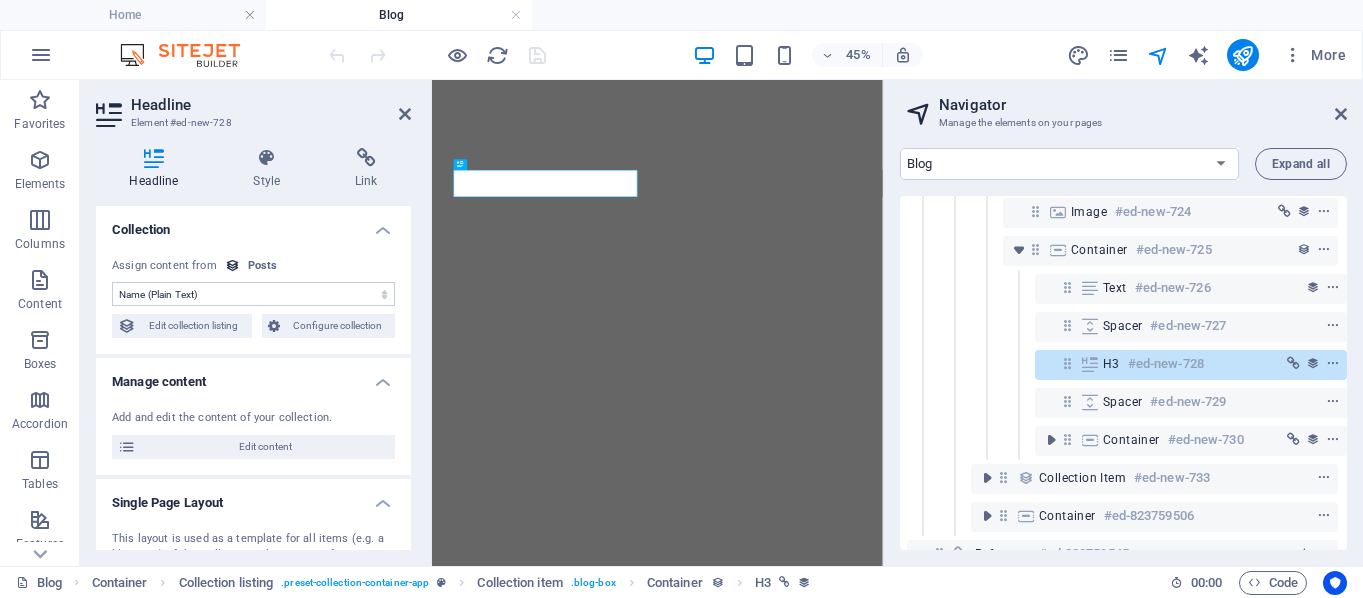 click on "No assignment, content remains static Created at (Date) Updated at (Date) Slug (Plain Text) Post image (File) Post date (Date) Name (Plain Text) Post intro (Rich Text) Post details (CMS) Post number (Number)" at bounding box center [253, 294] 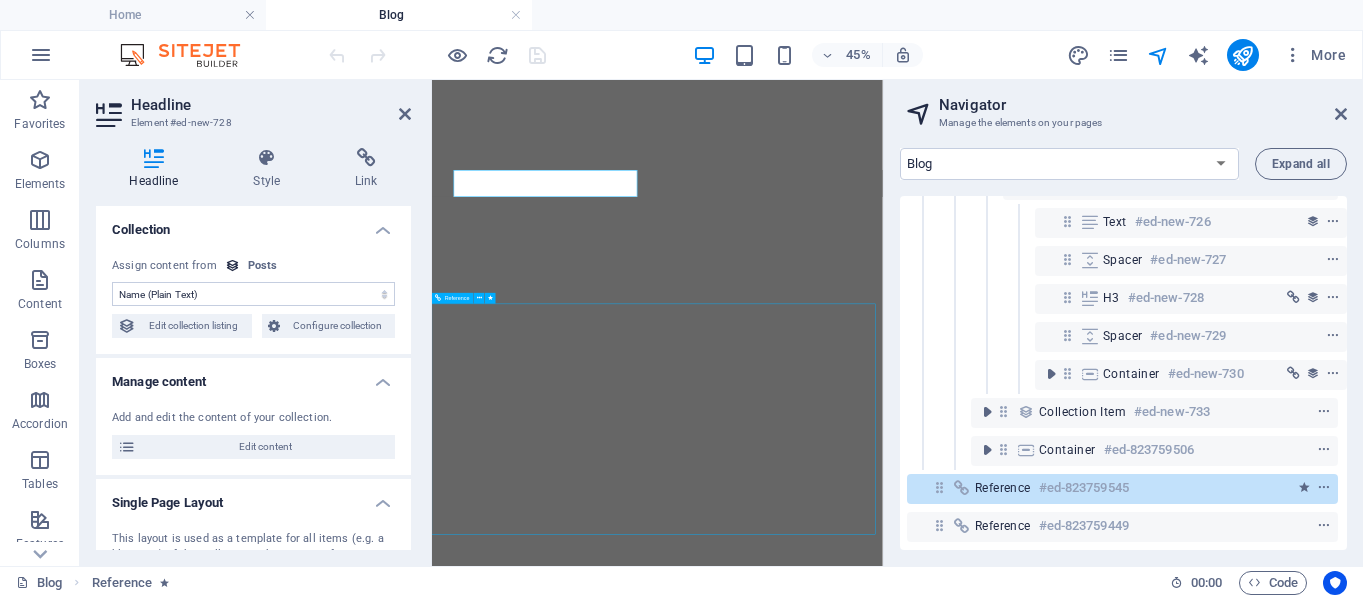scroll, scrollTop: 1455, scrollLeft: 5, axis: both 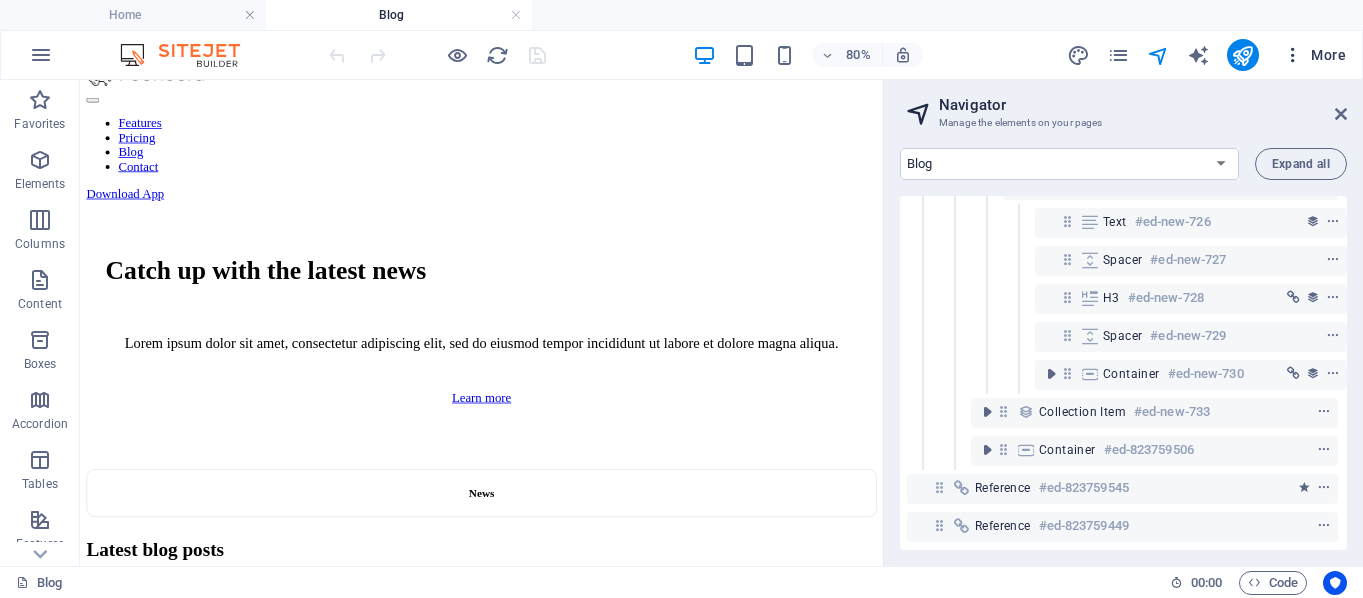 click at bounding box center (1293, 55) 